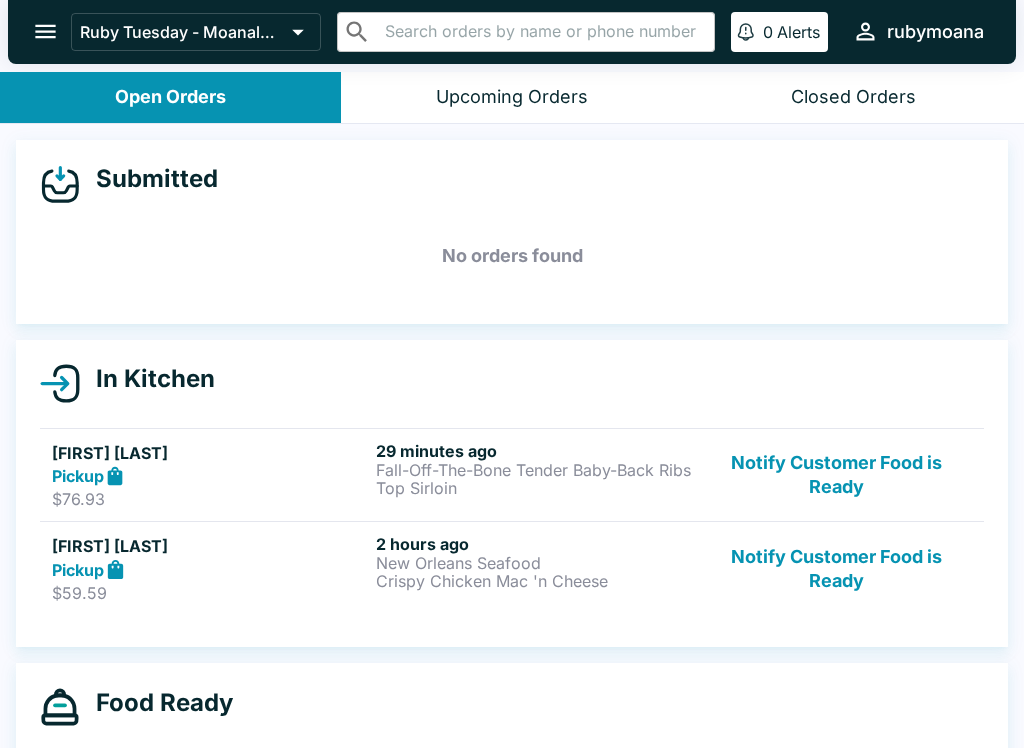 scroll, scrollTop: 3, scrollLeft: 0, axis: vertical 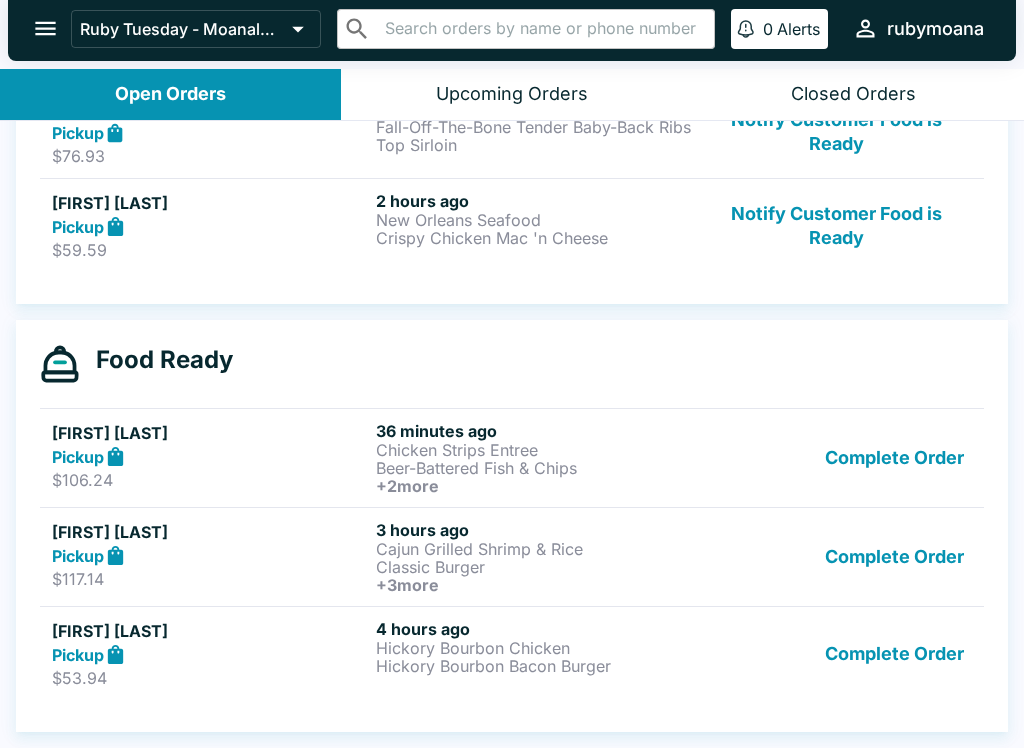 click on "Chicken Strips Entree" at bounding box center [534, 450] 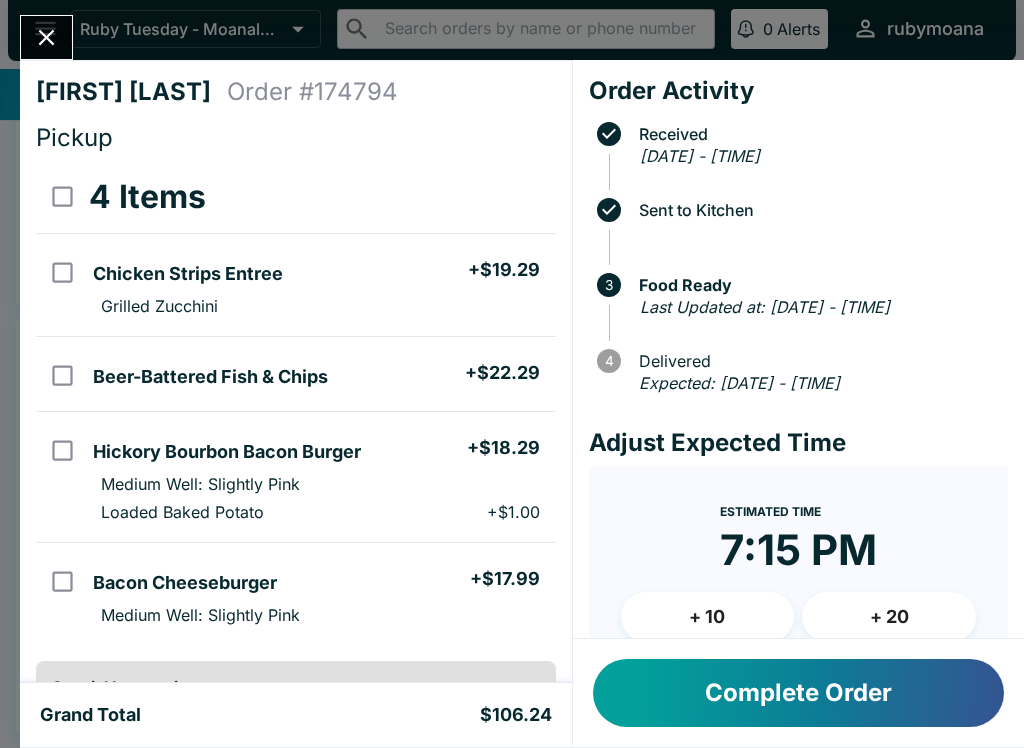 scroll, scrollTop: 0, scrollLeft: 0, axis: both 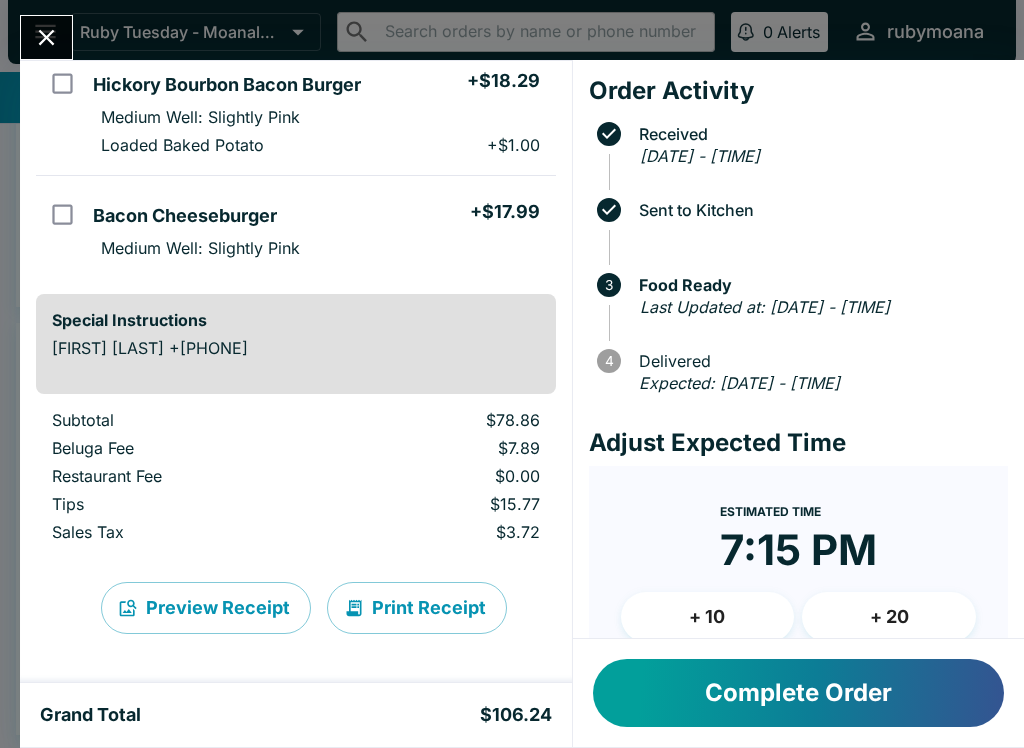 click 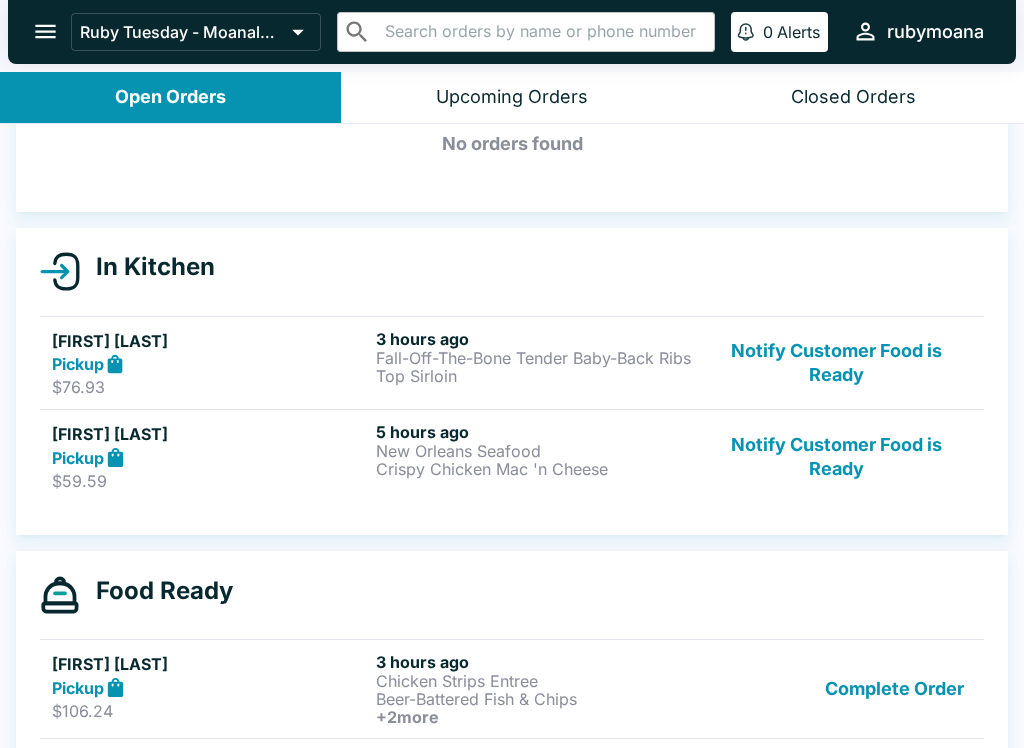 scroll, scrollTop: 111, scrollLeft: 0, axis: vertical 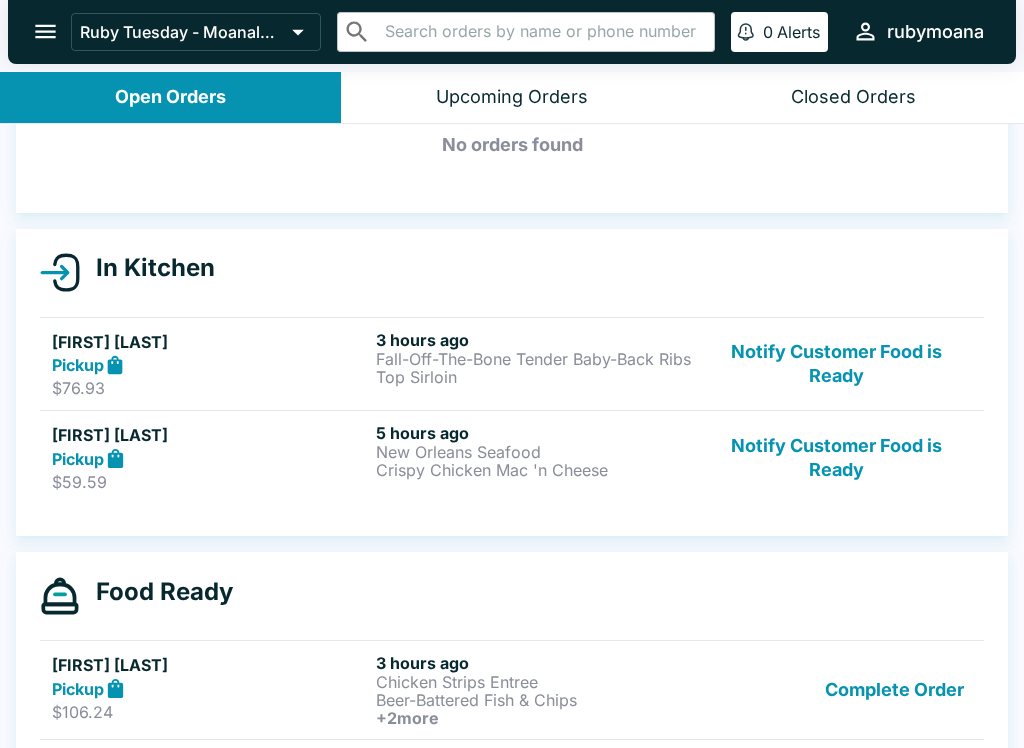click on "New Orleans Seafood" at bounding box center [534, 452] 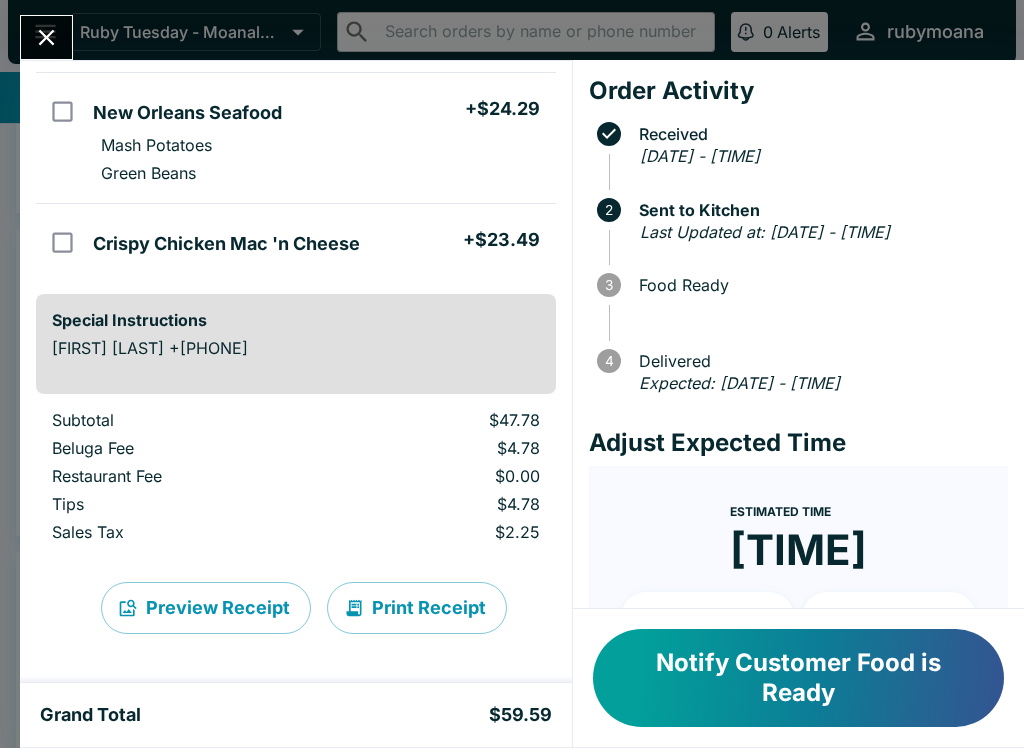 scroll, scrollTop: 161, scrollLeft: 0, axis: vertical 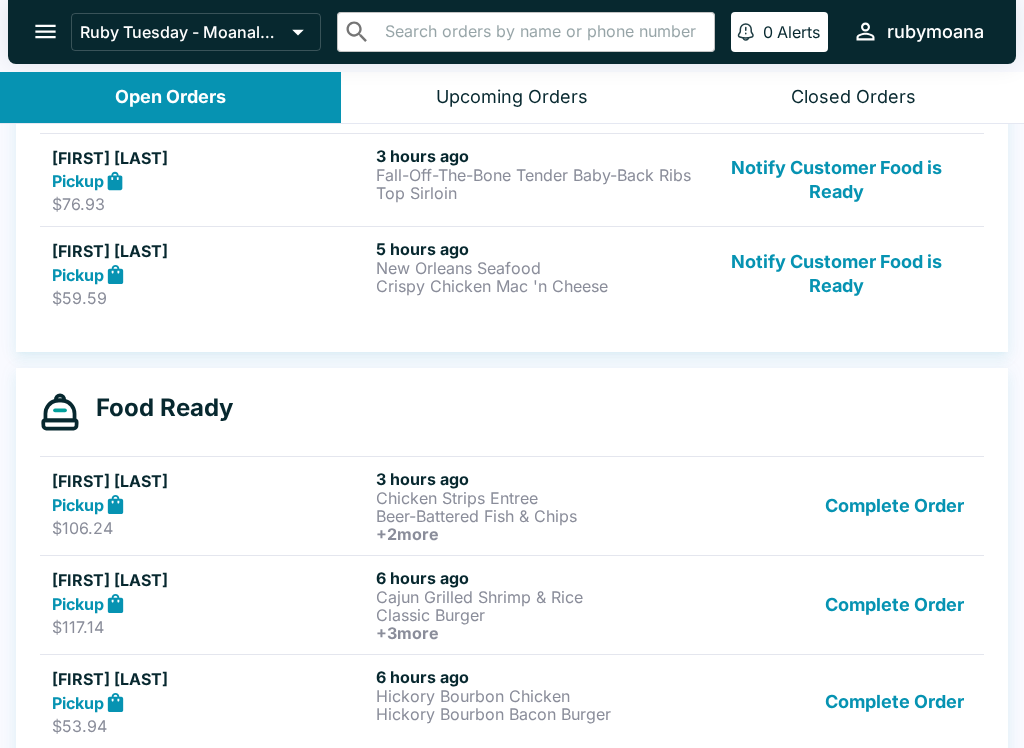 click on "Cajun Grilled Shrimp & Rice" at bounding box center (534, 597) 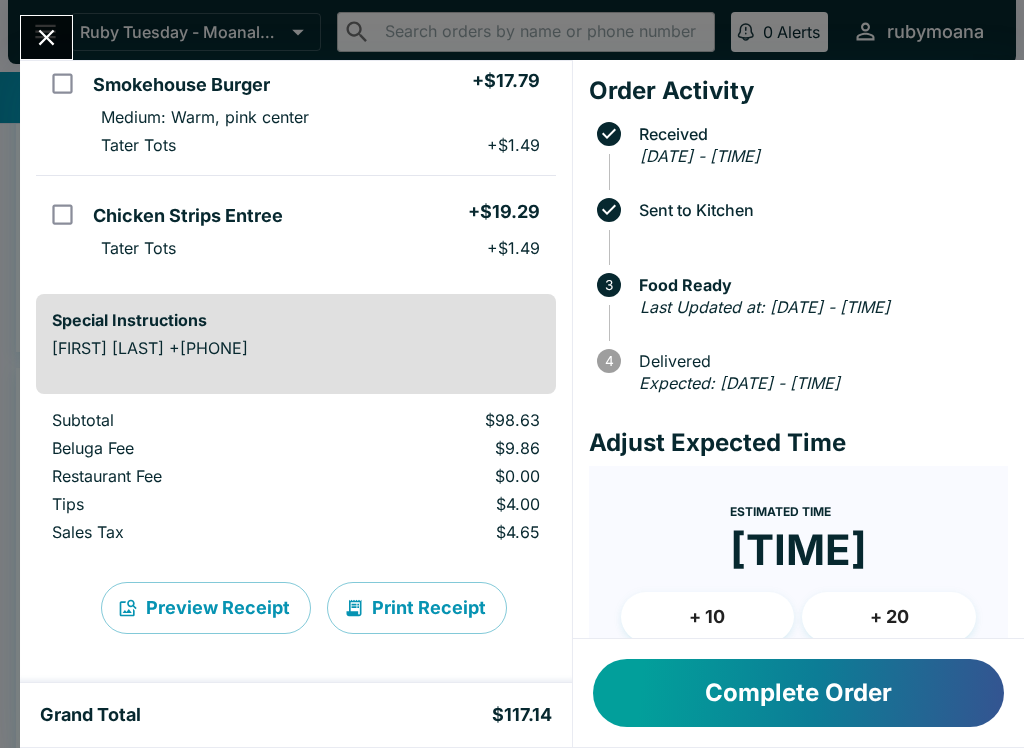 scroll, scrollTop: 498, scrollLeft: 0, axis: vertical 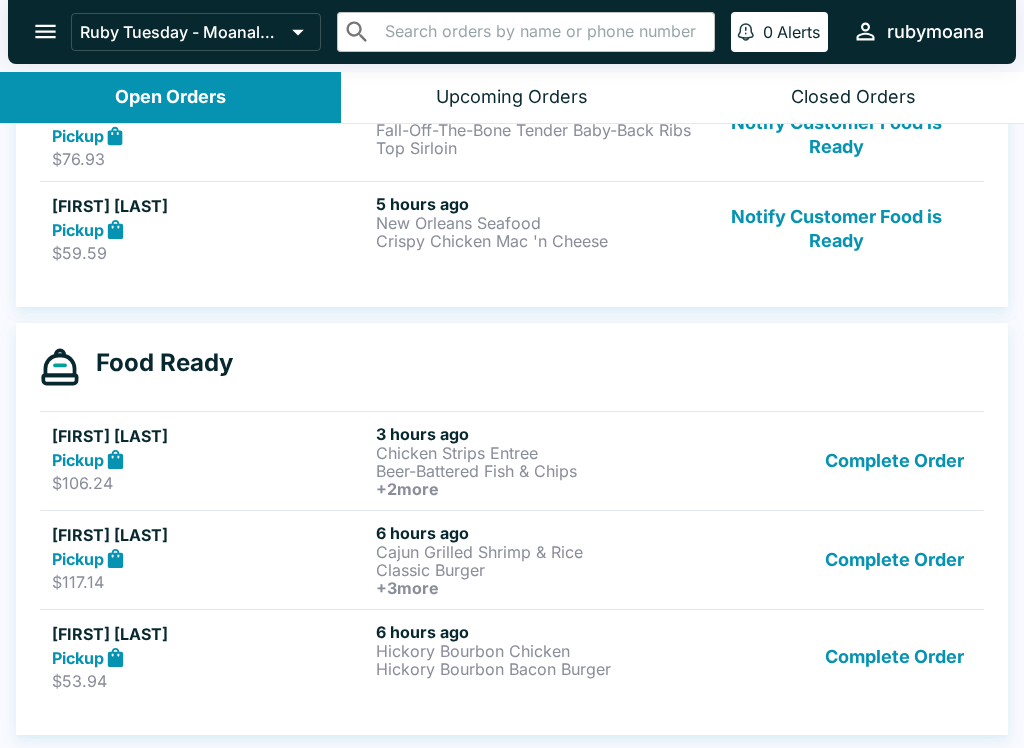 click on "Hickory Bourbon Bacon Burger" at bounding box center [534, 669] 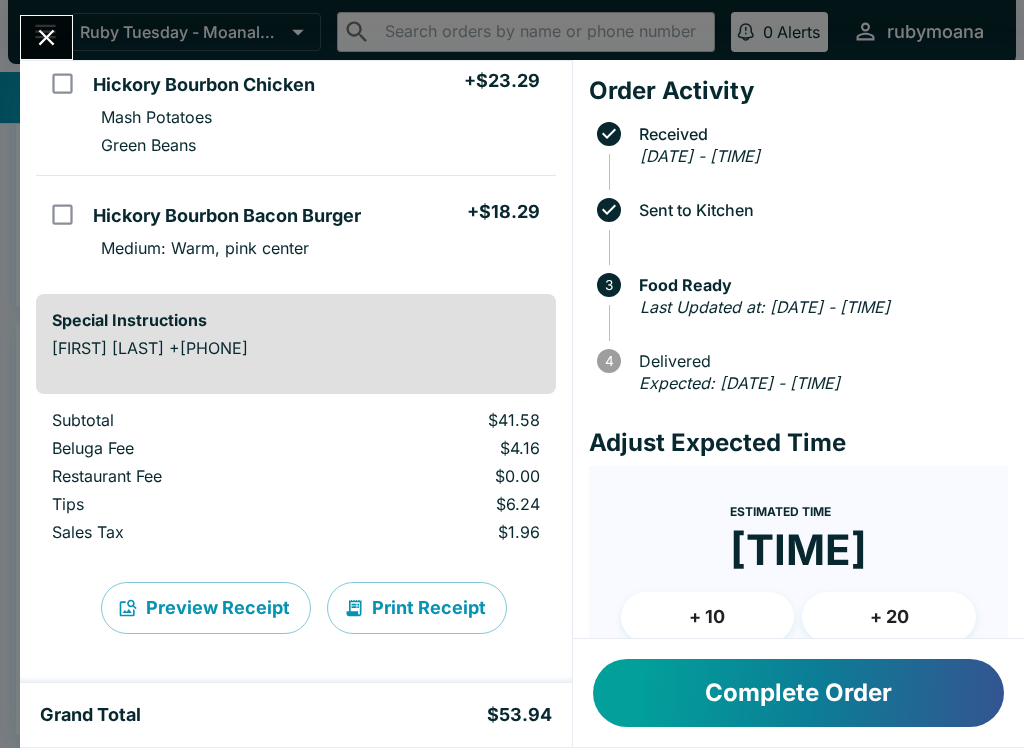 scroll, scrollTop: 189, scrollLeft: 0, axis: vertical 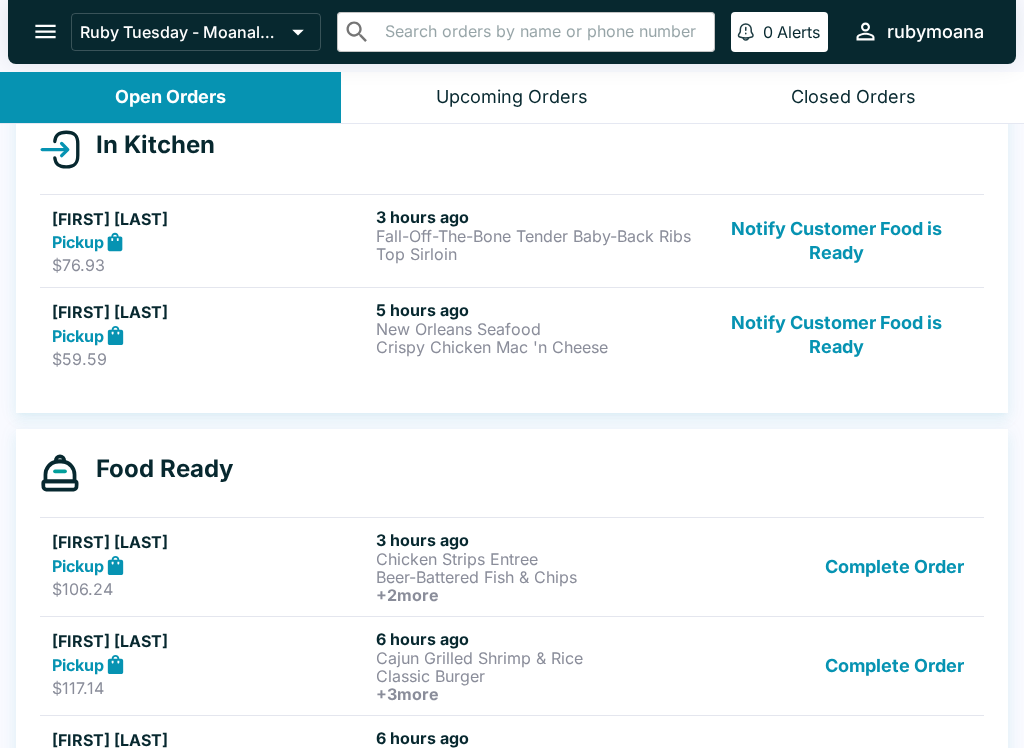 click on "Crispy Chicken Mac 'n Cheese" at bounding box center [534, 347] 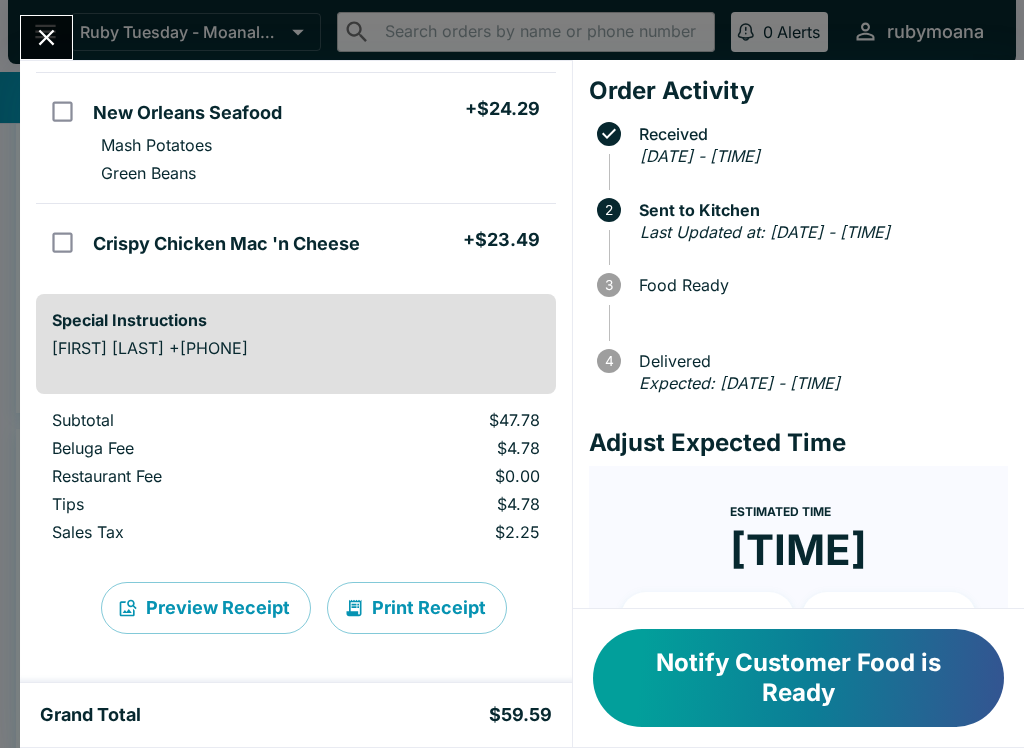 scroll, scrollTop: 184, scrollLeft: 0, axis: vertical 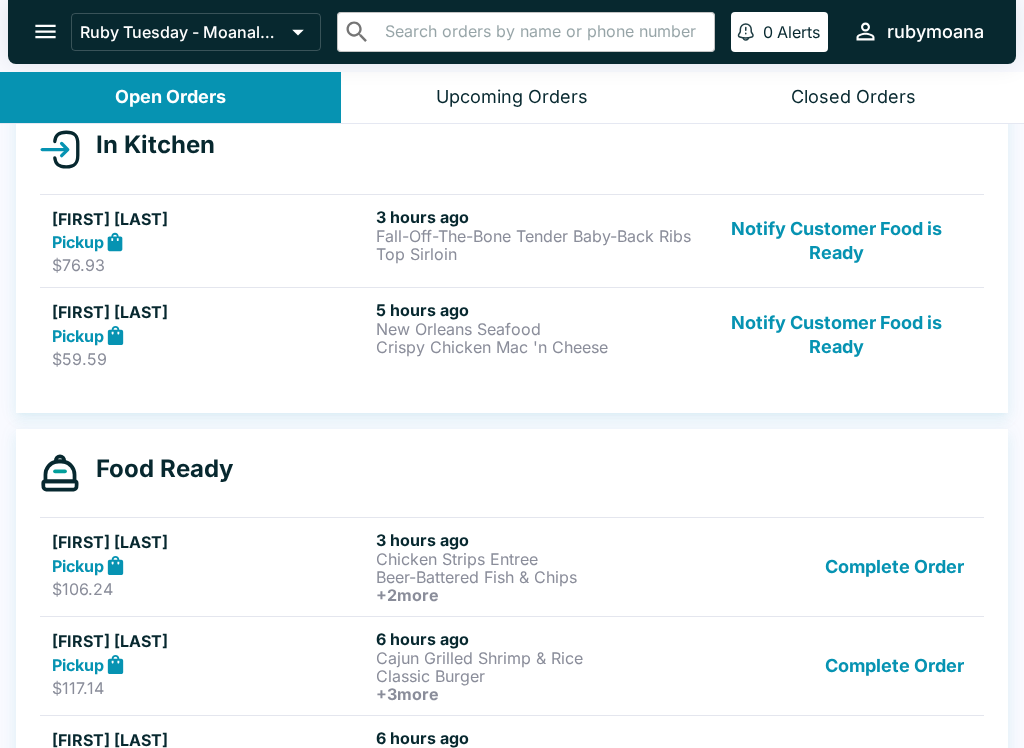 click on "Pickup" at bounding box center (210, 242) 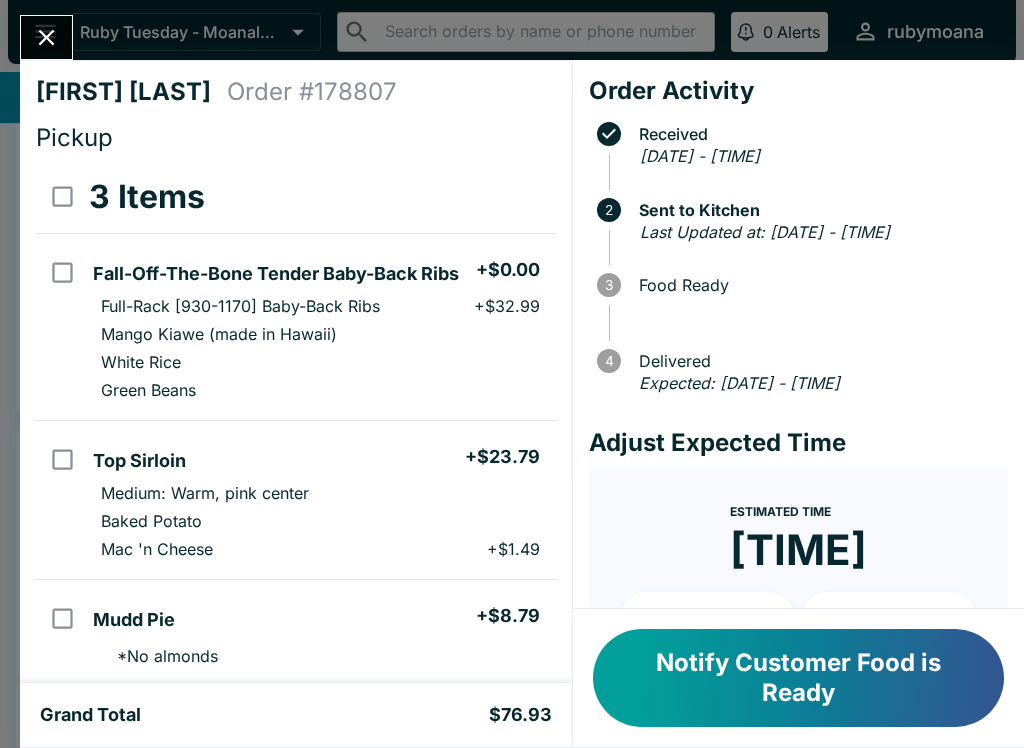 click 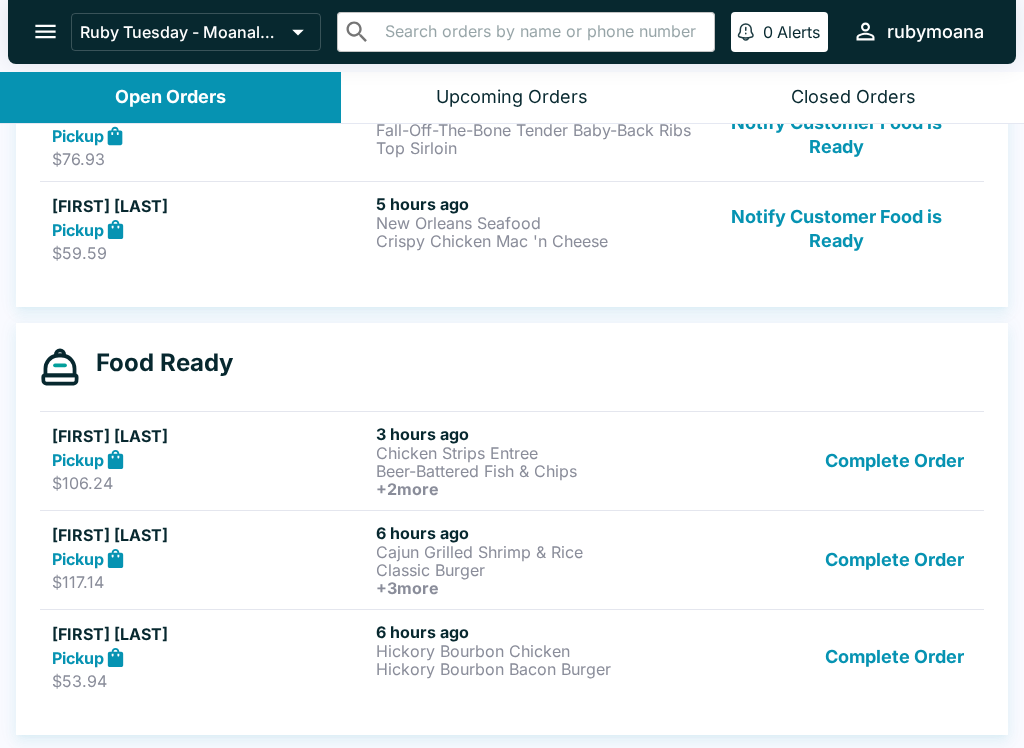 scroll, scrollTop: 345, scrollLeft: 0, axis: vertical 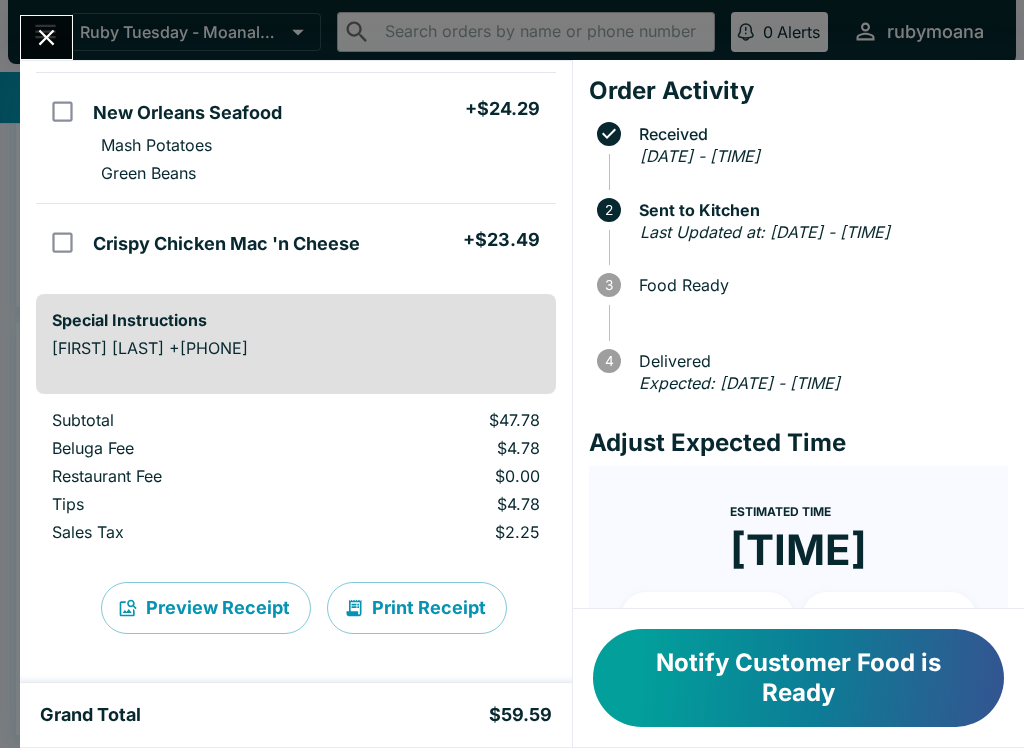 click 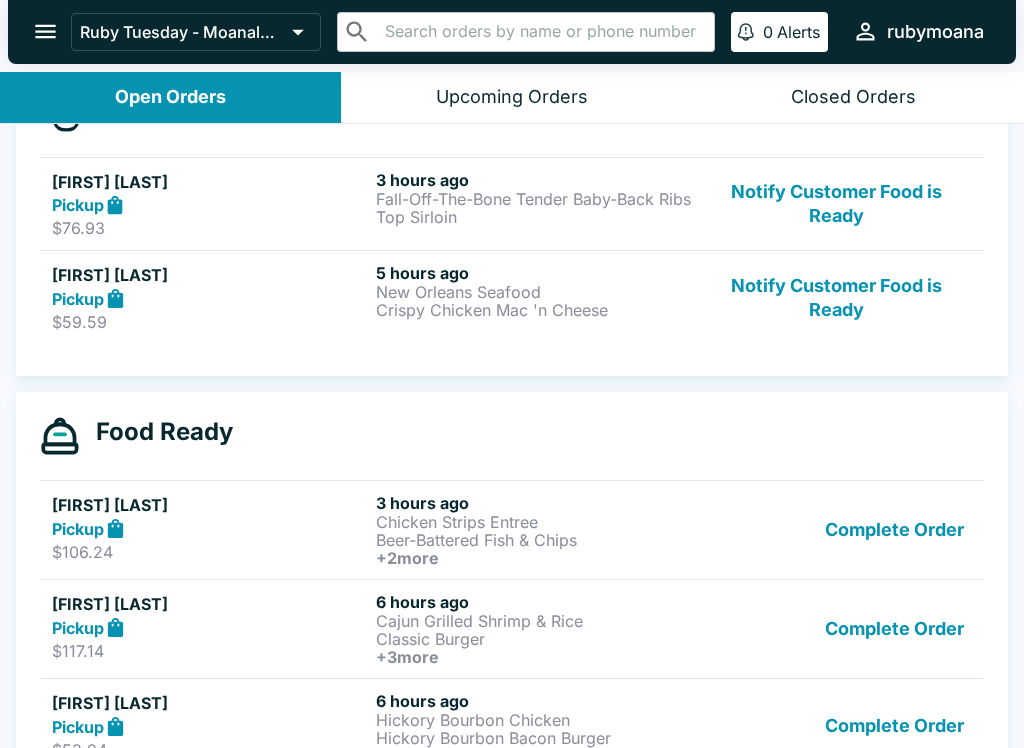 scroll, scrollTop: 265, scrollLeft: 0, axis: vertical 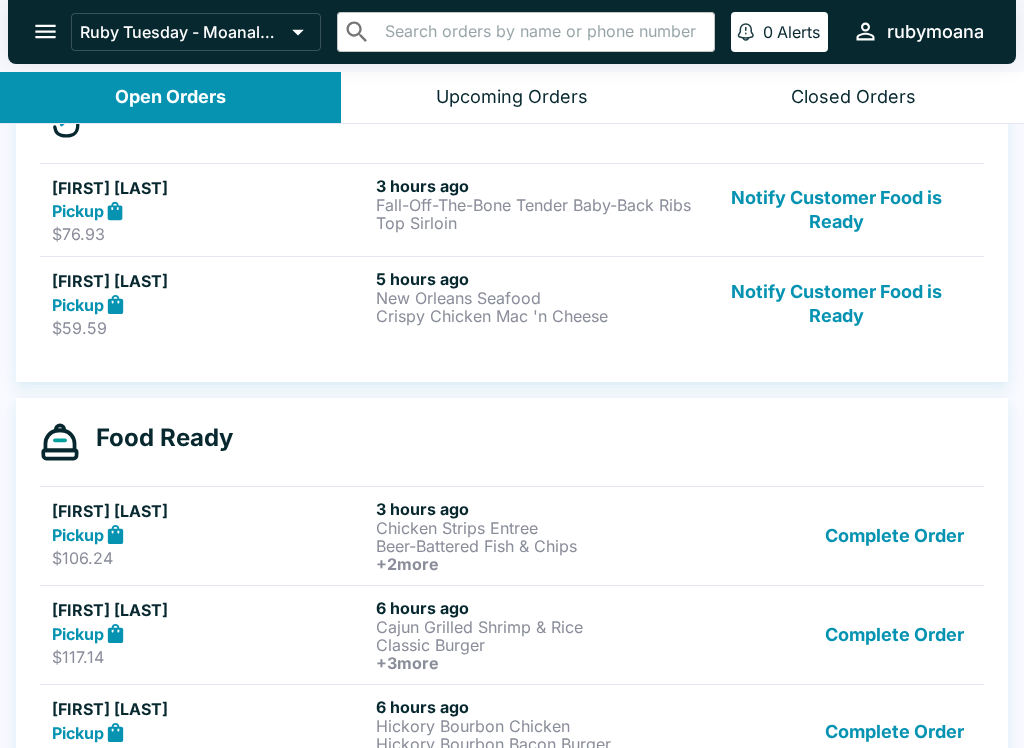click on "Fall-Off-The-Bone Tender Baby-Back Ribs" at bounding box center [534, 205] 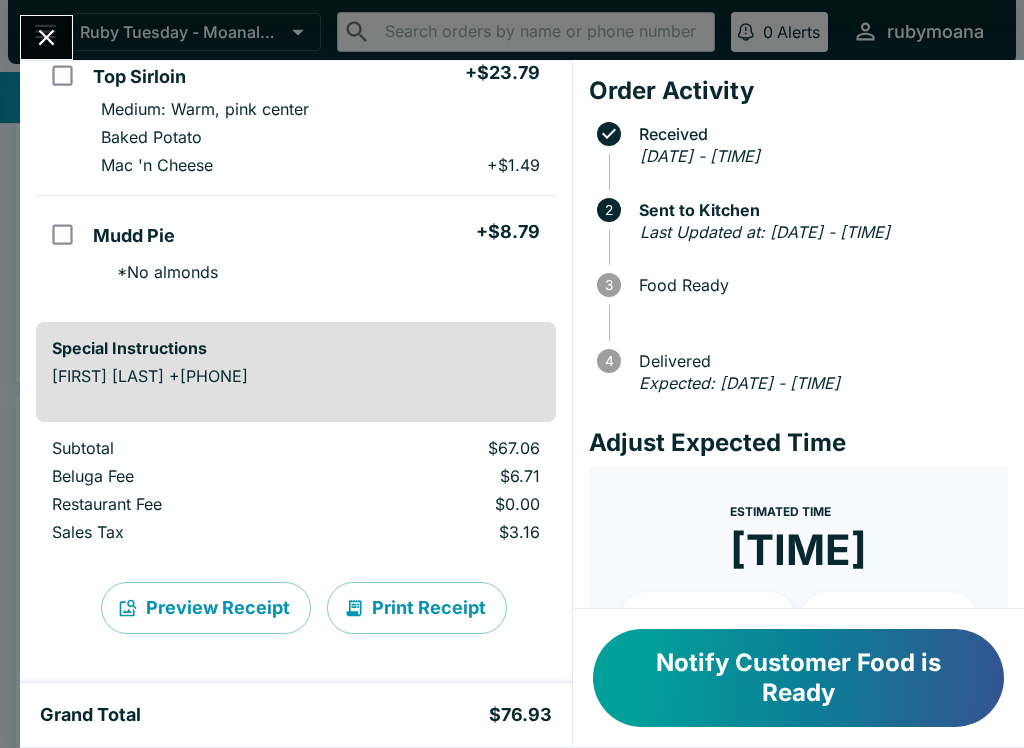 scroll, scrollTop: 384, scrollLeft: 0, axis: vertical 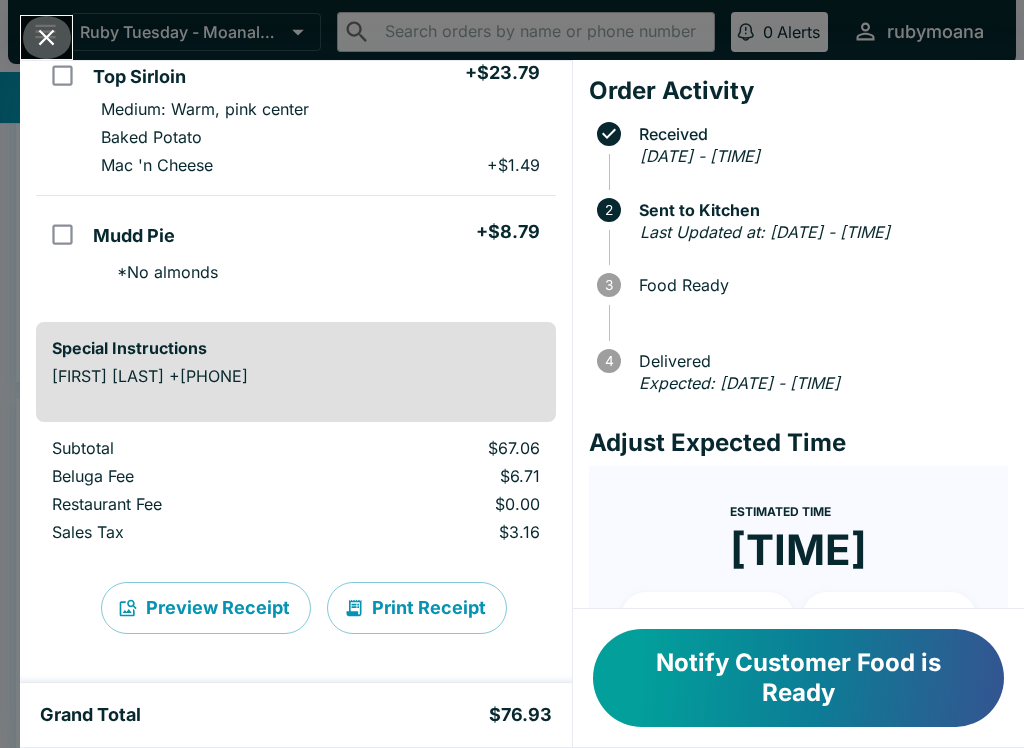 click 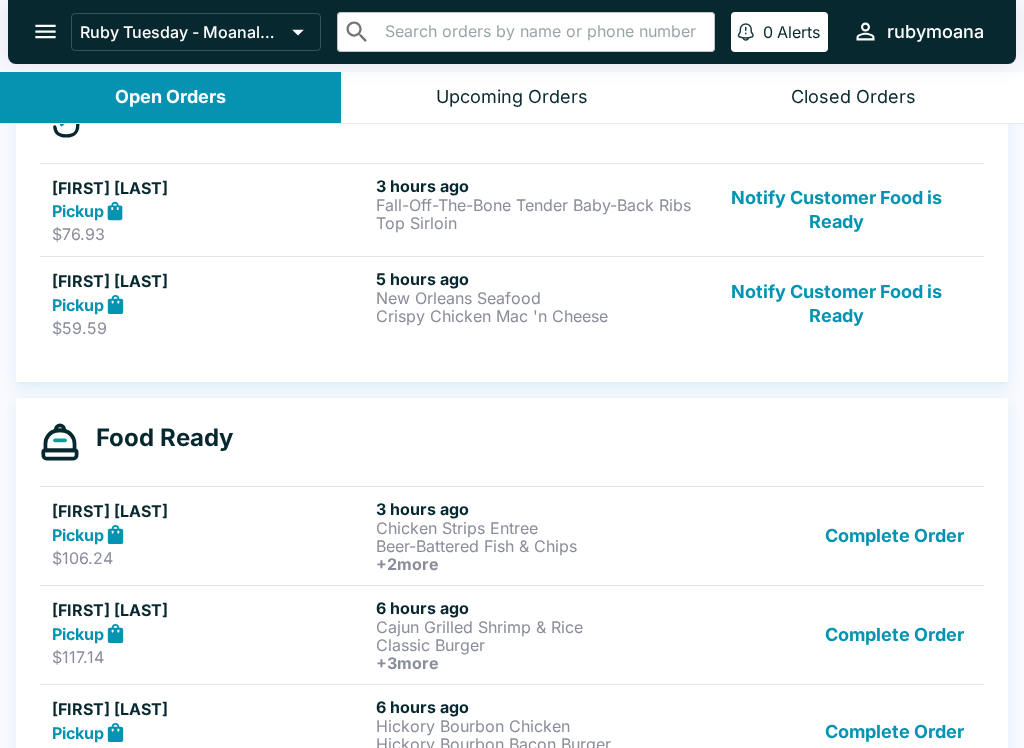 click on "Beer-Battered Fish & Chips" at bounding box center [534, 546] 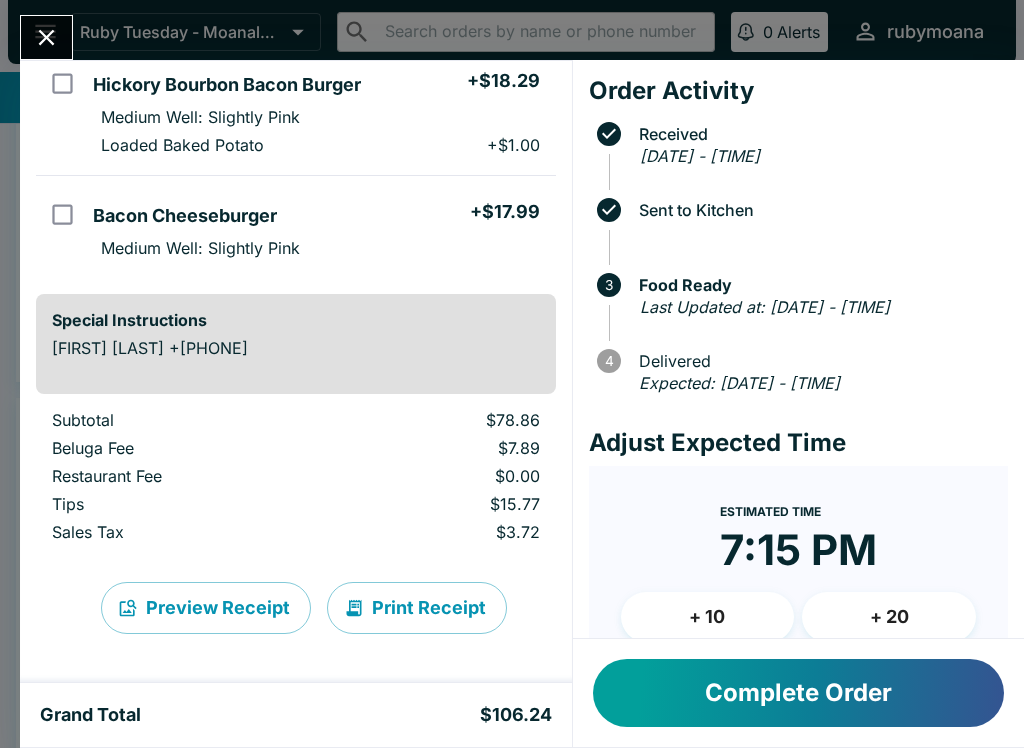 scroll, scrollTop: 367, scrollLeft: 0, axis: vertical 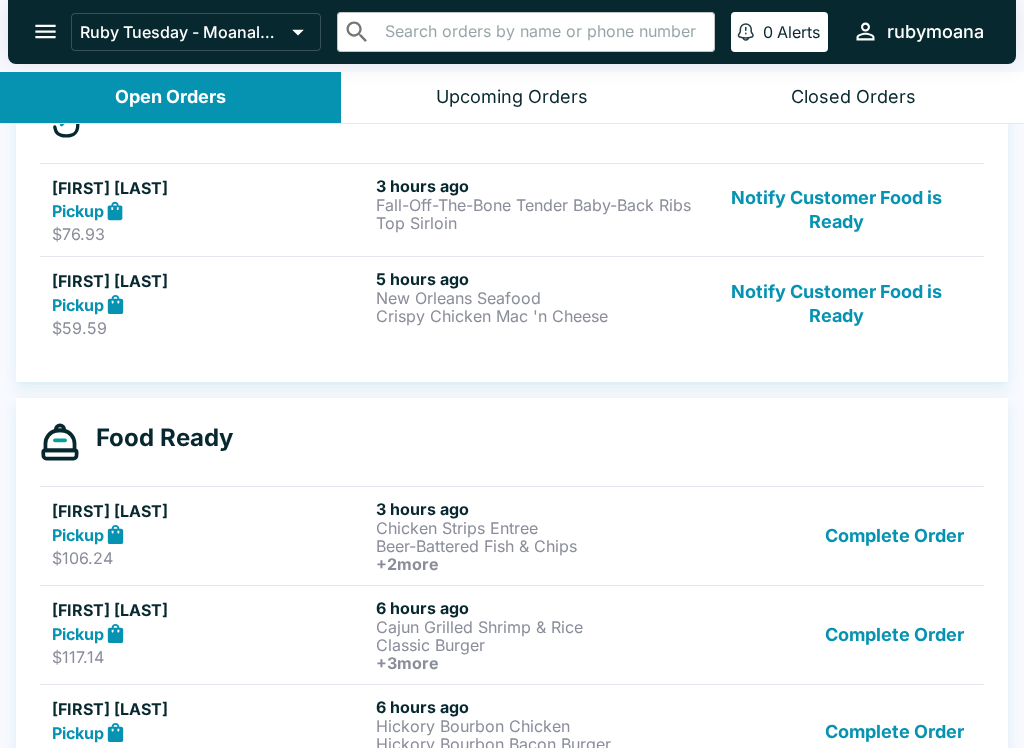 click on "Pickup" at bounding box center [210, 633] 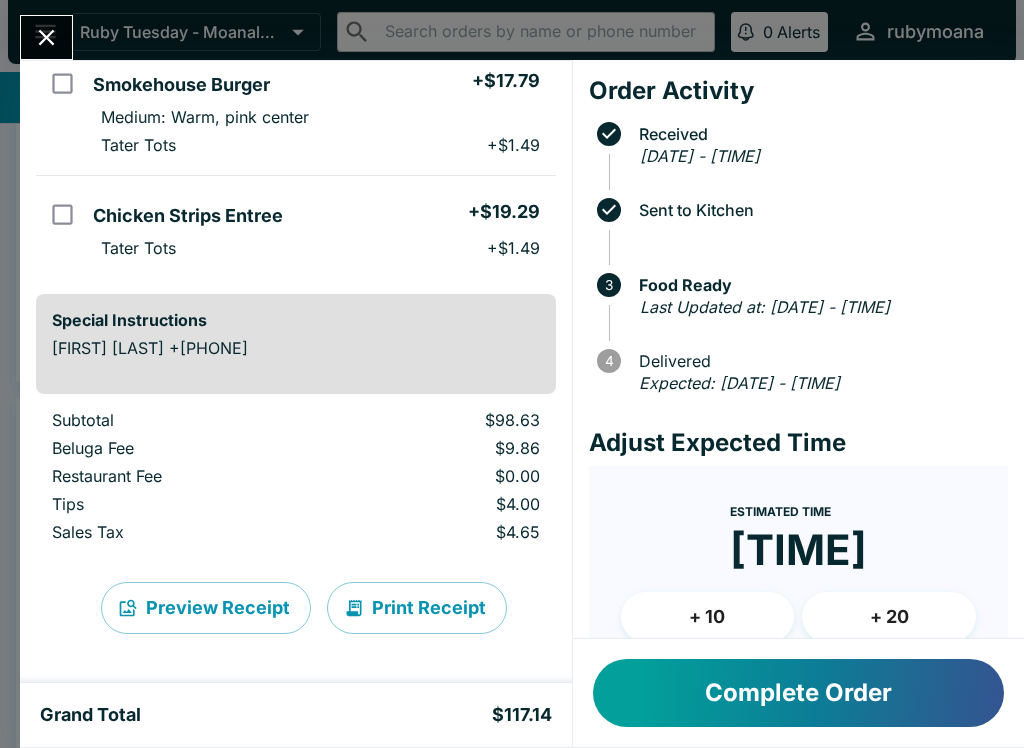 scroll, scrollTop: 498, scrollLeft: 0, axis: vertical 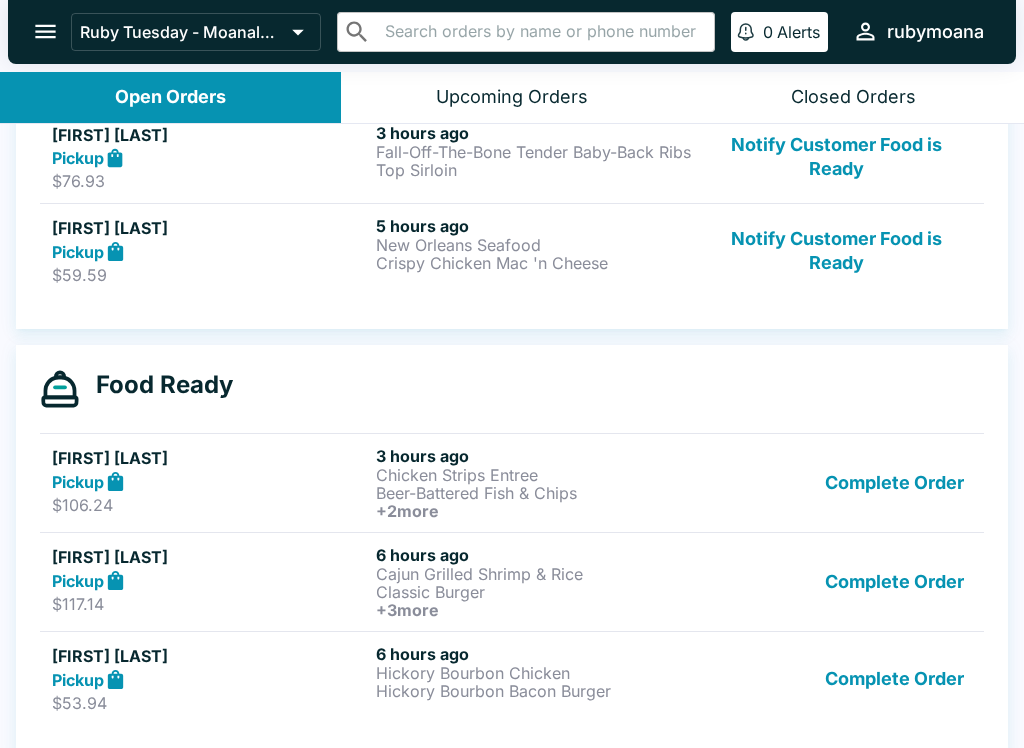 click on "Hickory Bourbon Chicken" at bounding box center (534, 673) 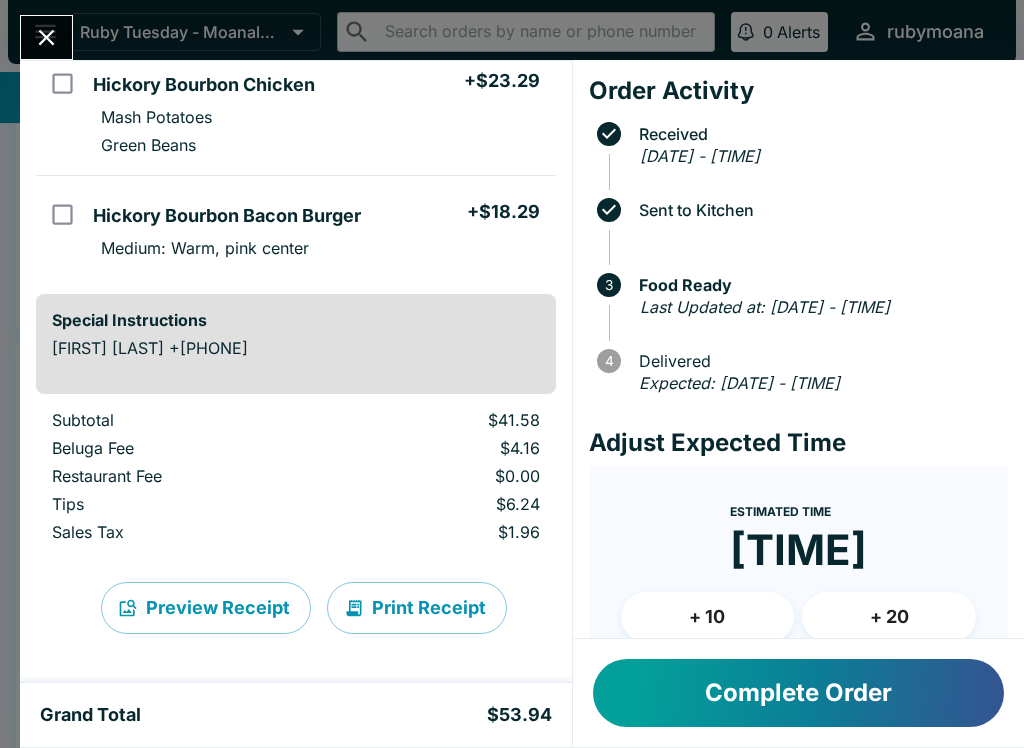 scroll, scrollTop: 189, scrollLeft: 0, axis: vertical 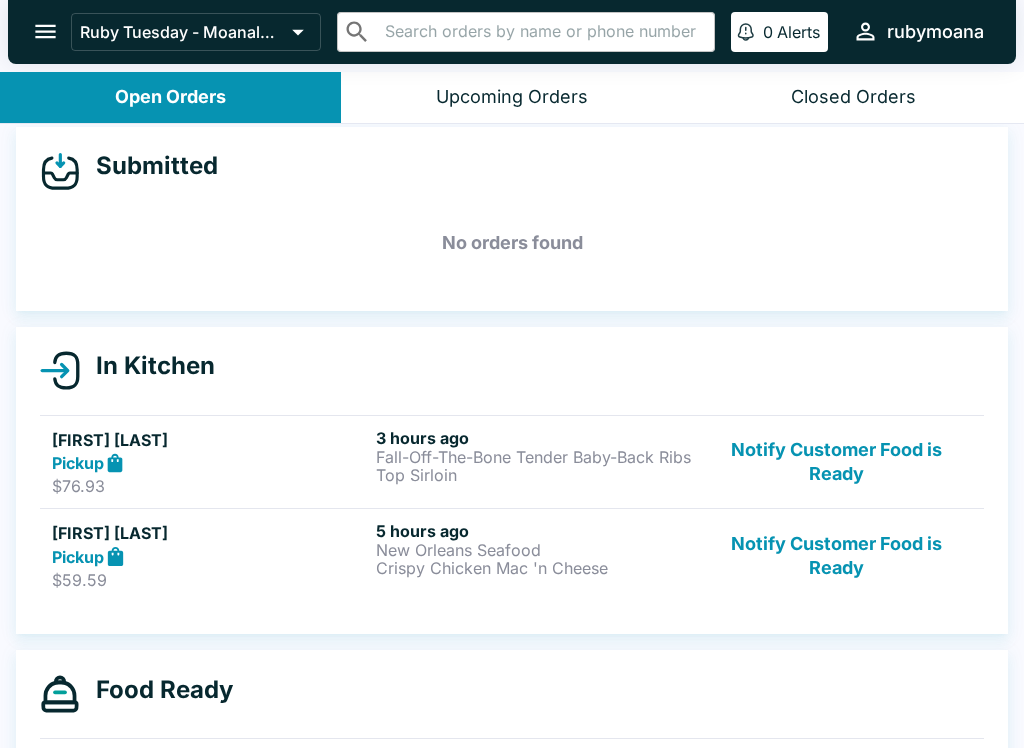 click on "Top Sirloin" at bounding box center [534, 475] 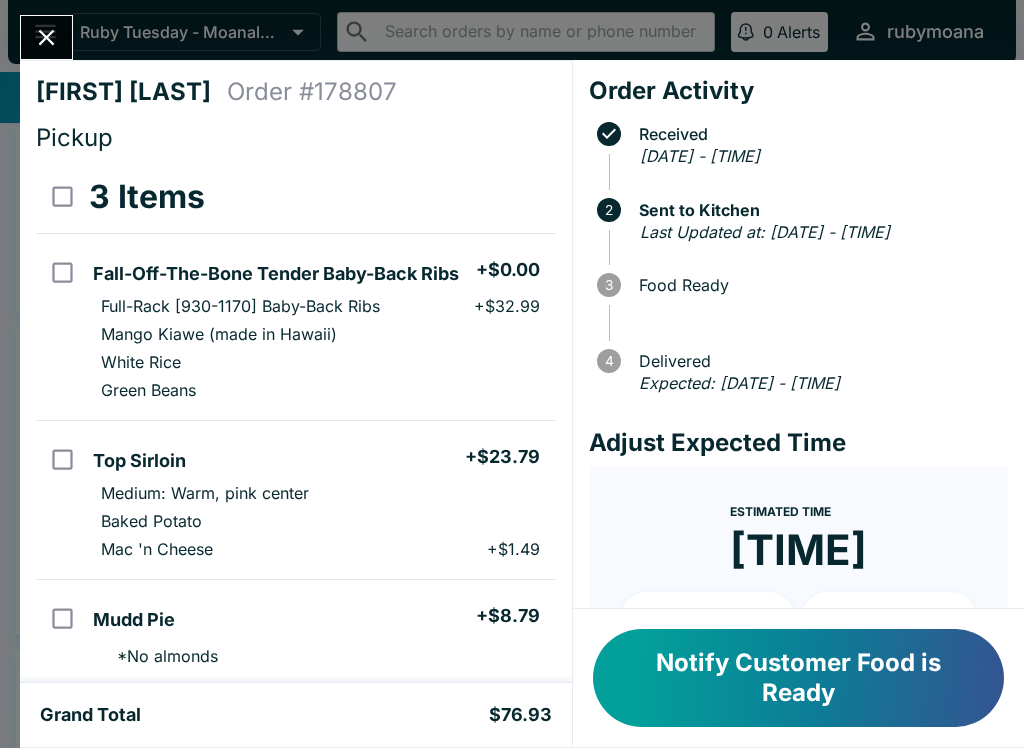 click on "Notify Customer Food is Ready" at bounding box center (798, 678) 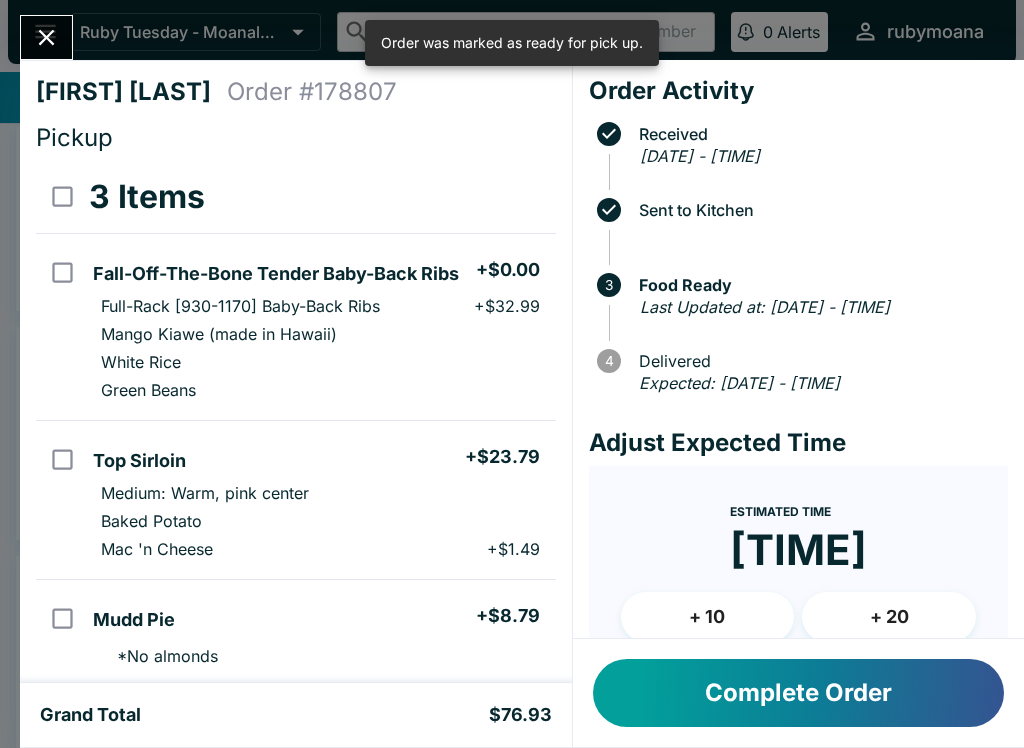 click on "[FIRST] [LAST] Order # 178807 Pickup 3 Items Fall-Off-The-Bone Tender Baby-Back Ribs + $0.00 Full-Rack [930-1170] Baby-Back Ribs + $32.99 Mango Kiawe (made in Hawaii) White Rice Green Beans Top Sirloin + $23.79 Medium: Warm, pink center Baked Potato Mac 'n Cheese + $1.49 Mudd Pie + $8.79 * No almonds  Special Instructions [FIRST] [LAST] +[PHONE] Subtotal $67.06 Beluga Fee $6.71 Restaurant Fee $0.00 Sales Tax $3.16 Preview Receipt Print Receipt Grand Total $76.93 Order Activity Received [DATE] - [TIME] Sent to Kitchen   3 Food Ready Last Updated at: [DATE] - [TIME] 4 Delivered Expected: [DATE] - [TIME] Adjust Expected Time Estimated Time 7:13 PM + 10 + 20 Reset Update ETA Complete Order" at bounding box center [512, 374] 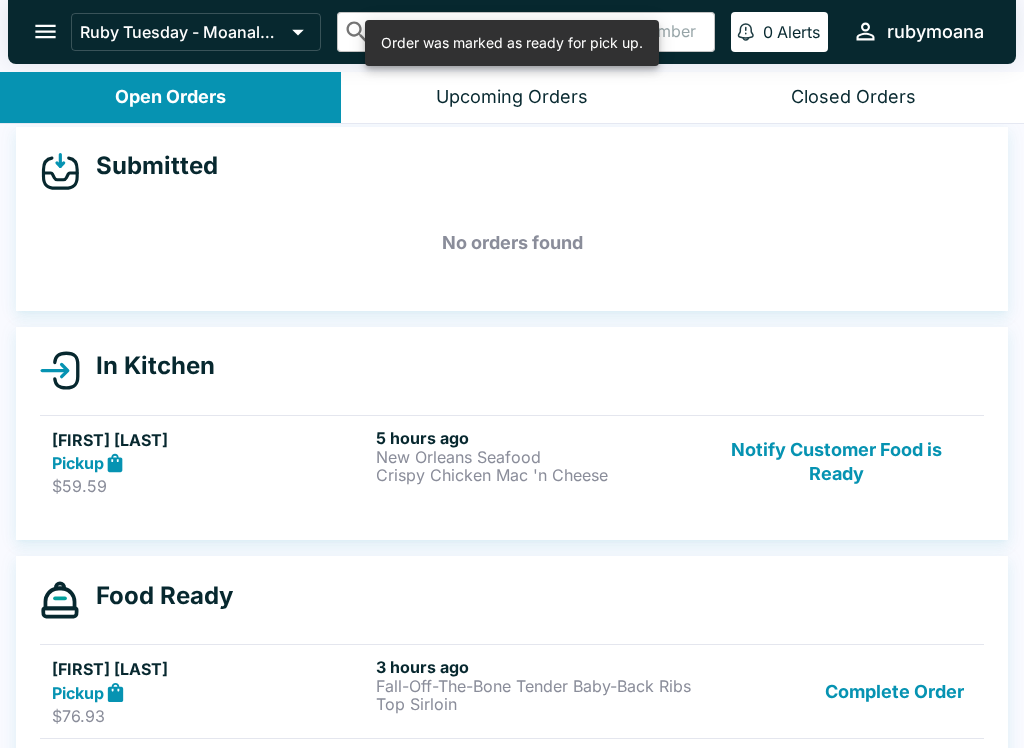 click on "Pickup" at bounding box center [210, 463] 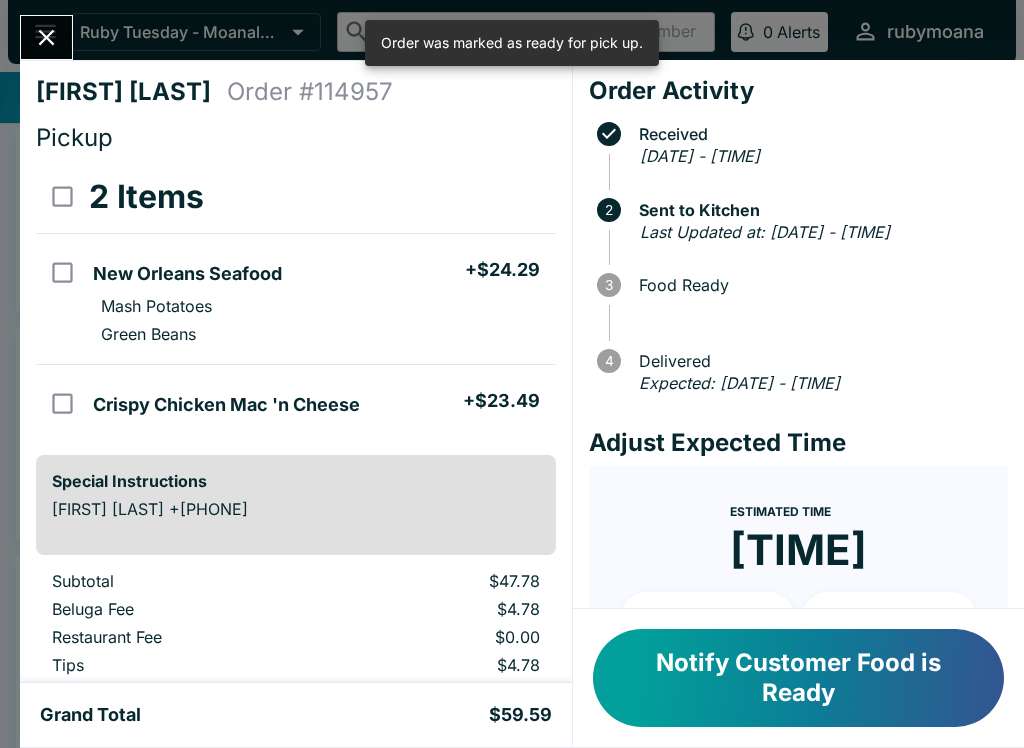 click on "Notify Customer Food is Ready" at bounding box center (798, 678) 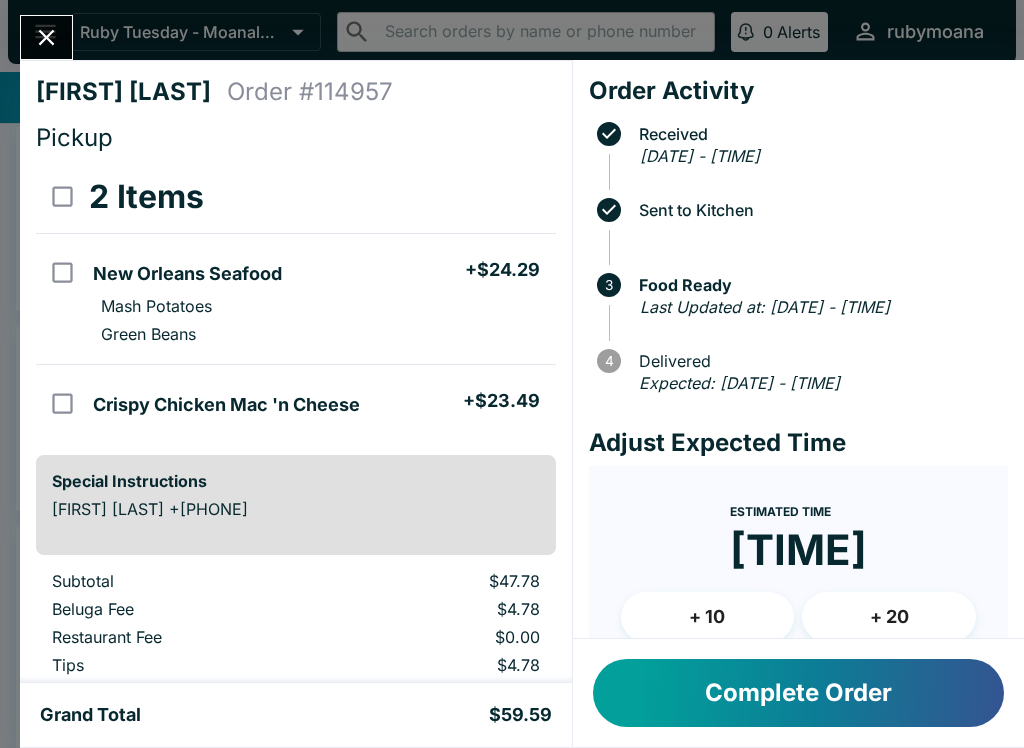 click 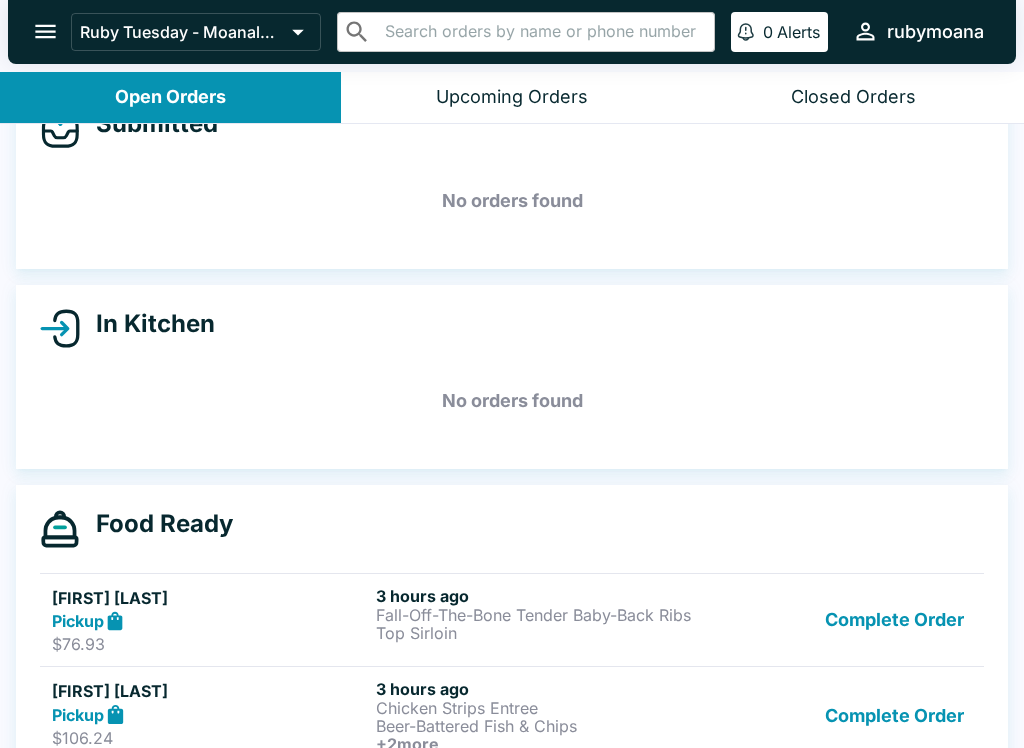 scroll, scrollTop: 52, scrollLeft: 0, axis: vertical 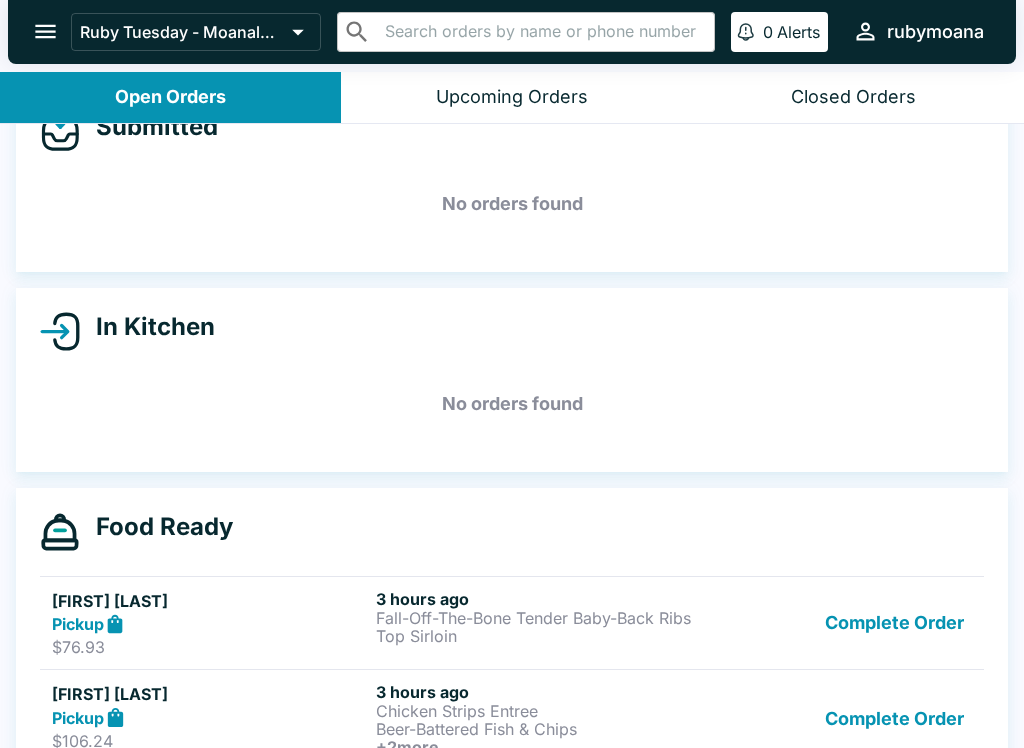 click on "3 hours ago" at bounding box center (534, 599) 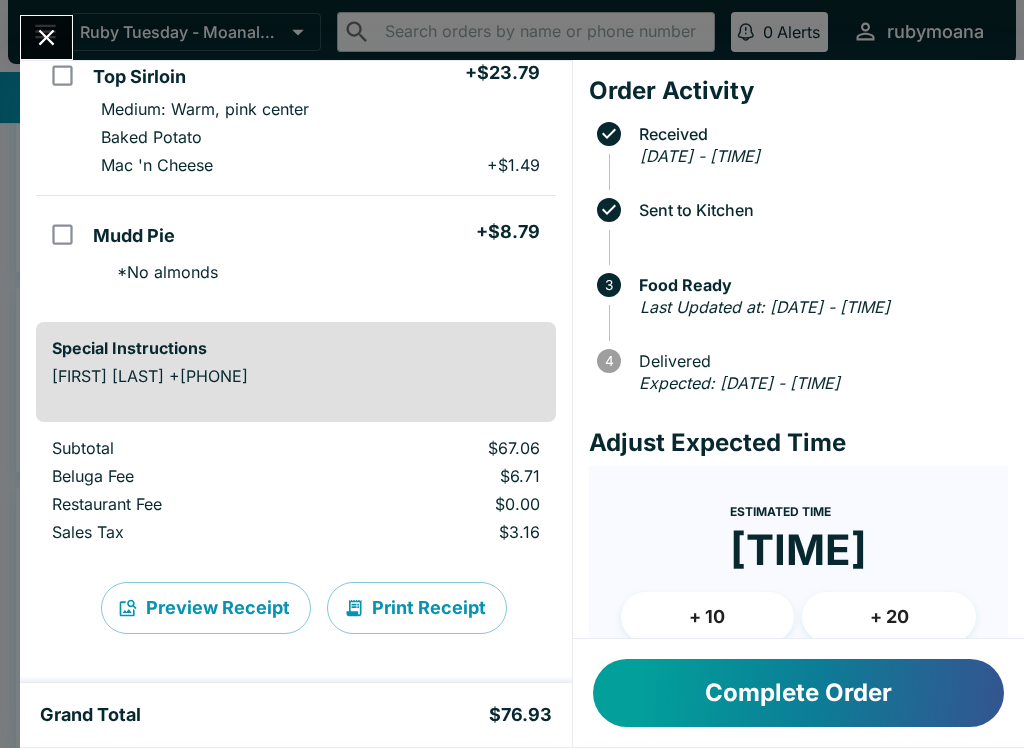 scroll, scrollTop: 384, scrollLeft: 0, axis: vertical 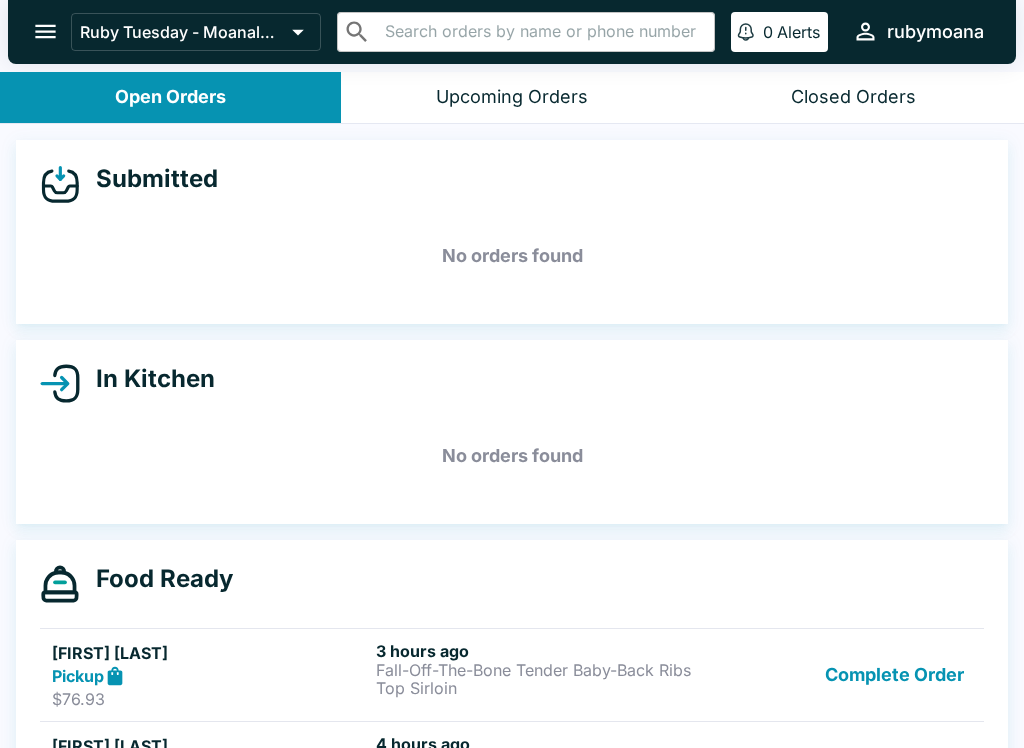 click on "Submitted No orders found" at bounding box center (512, 232) 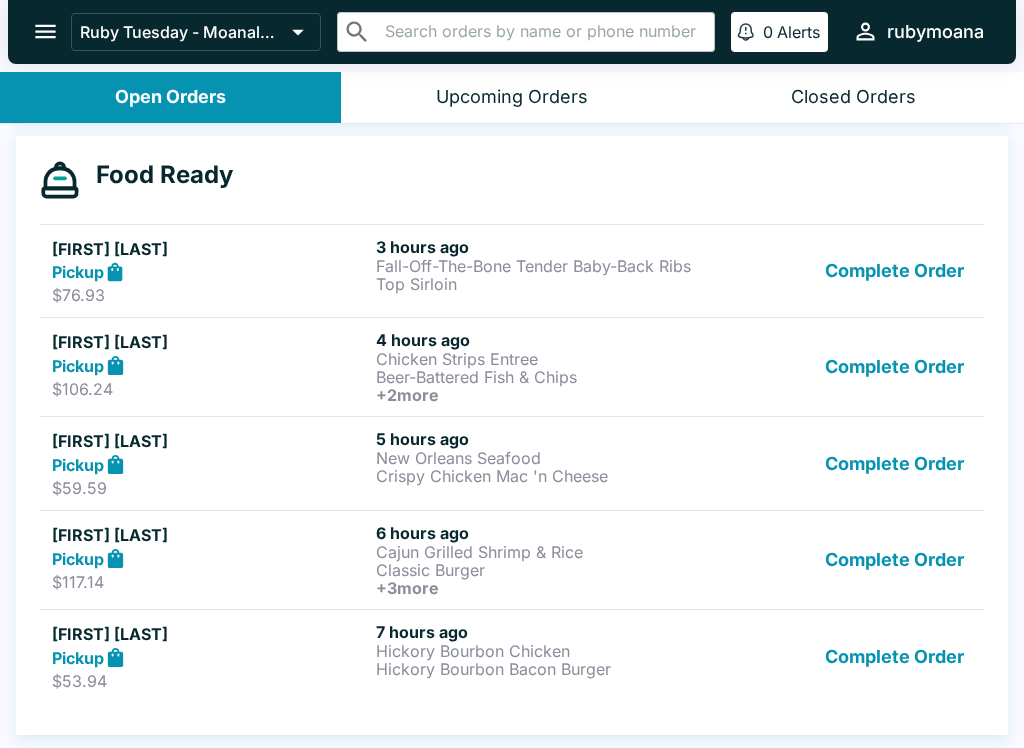 scroll, scrollTop: 409, scrollLeft: 0, axis: vertical 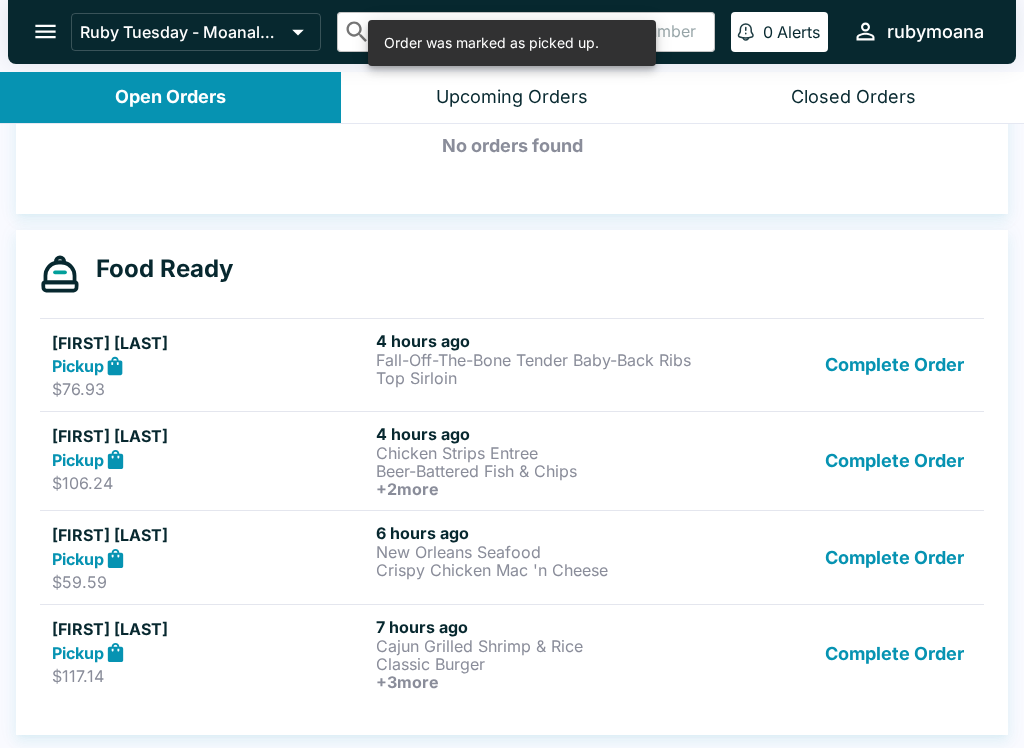 click on "Complete Order" at bounding box center (894, 654) 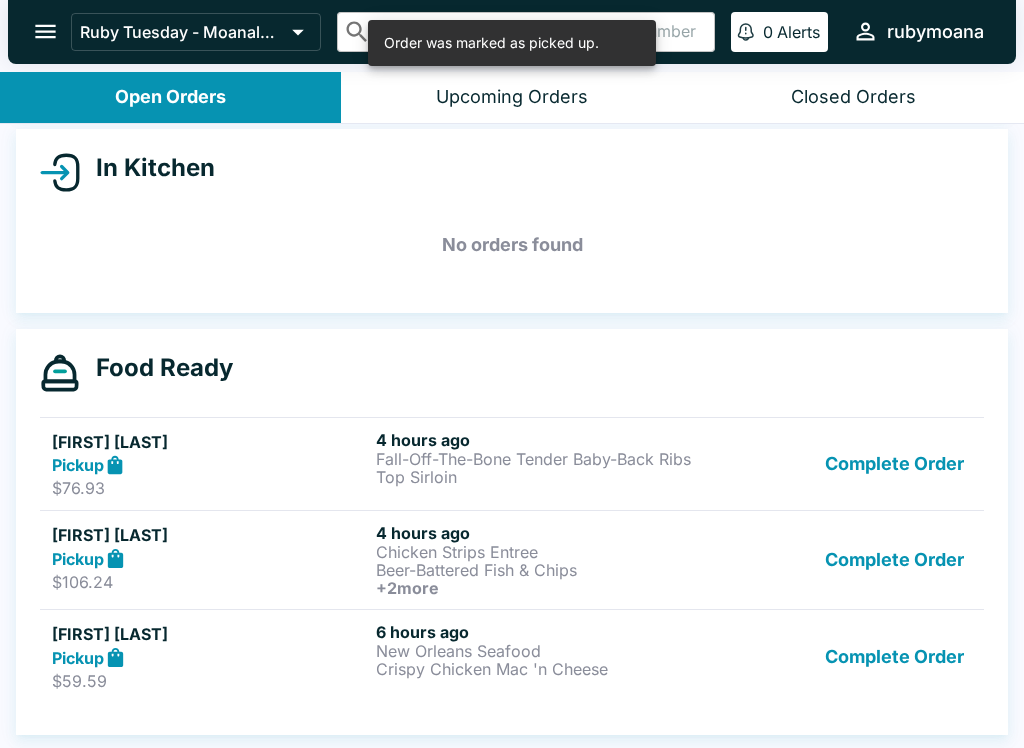 click on "Complete Order" at bounding box center (894, 656) 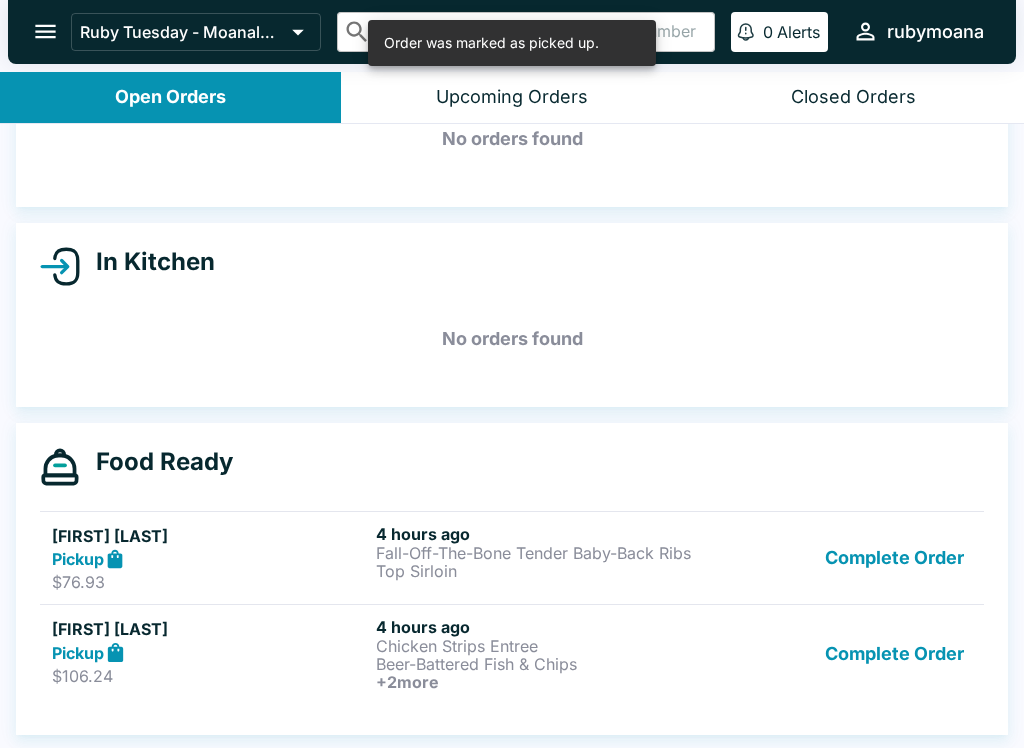 click on "Complete Order" at bounding box center [894, 654] 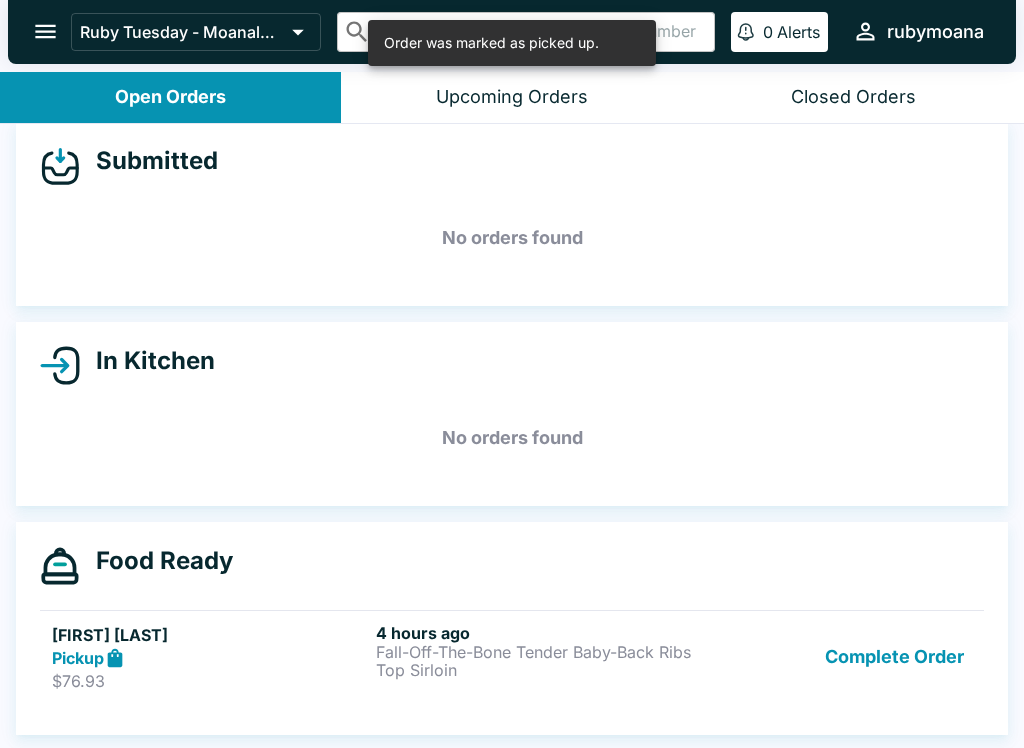 click on "Complete Order" at bounding box center (894, 657) 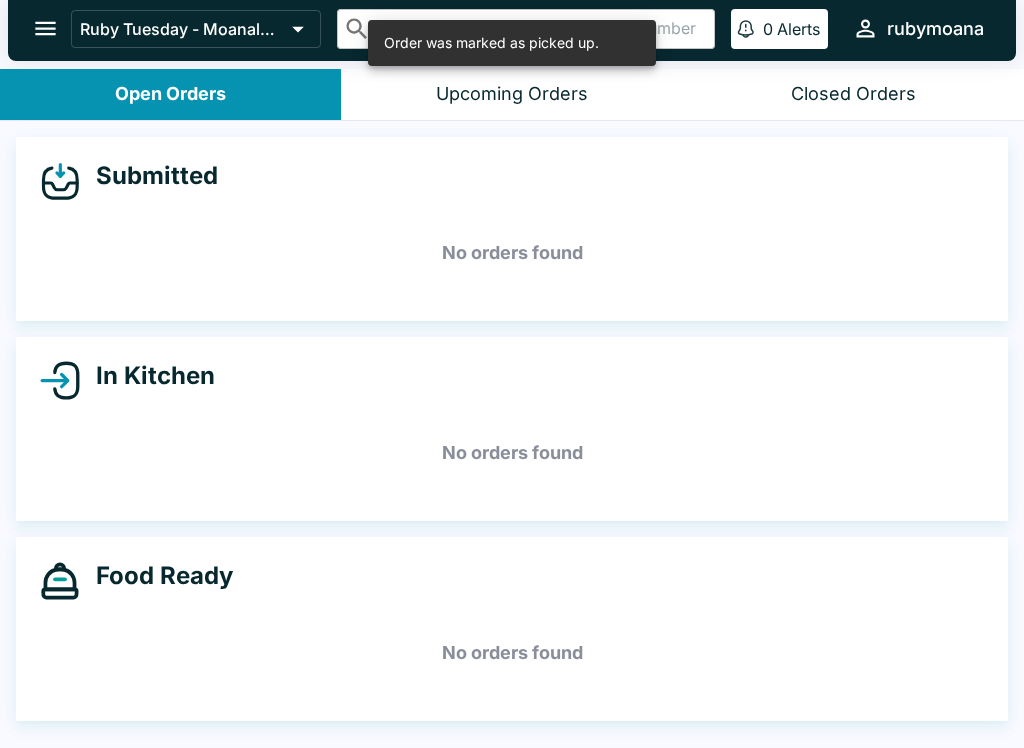 scroll, scrollTop: 0, scrollLeft: 0, axis: both 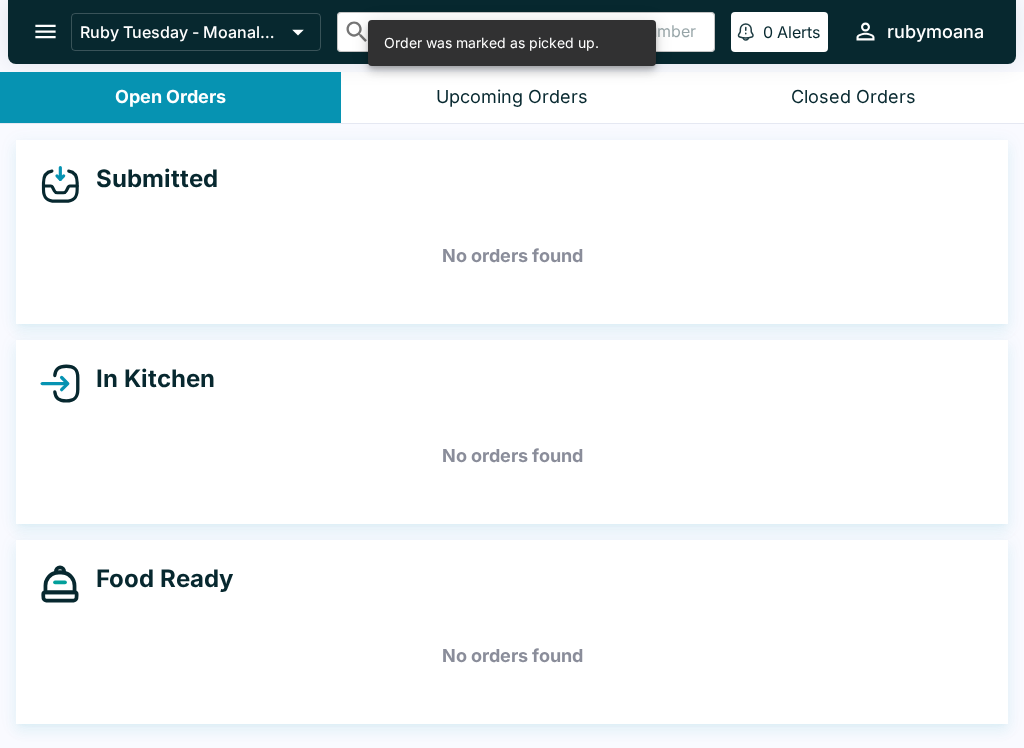 click on "Upcoming Orders" at bounding box center [512, 97] 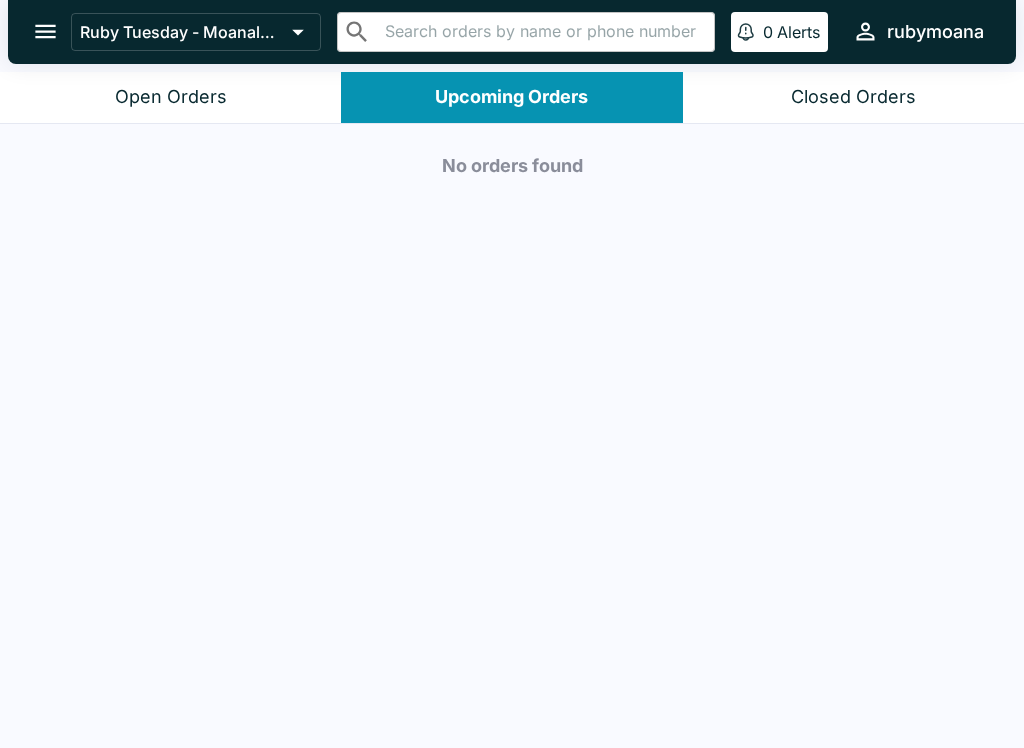 click on "Open Orders" at bounding box center [170, 97] 